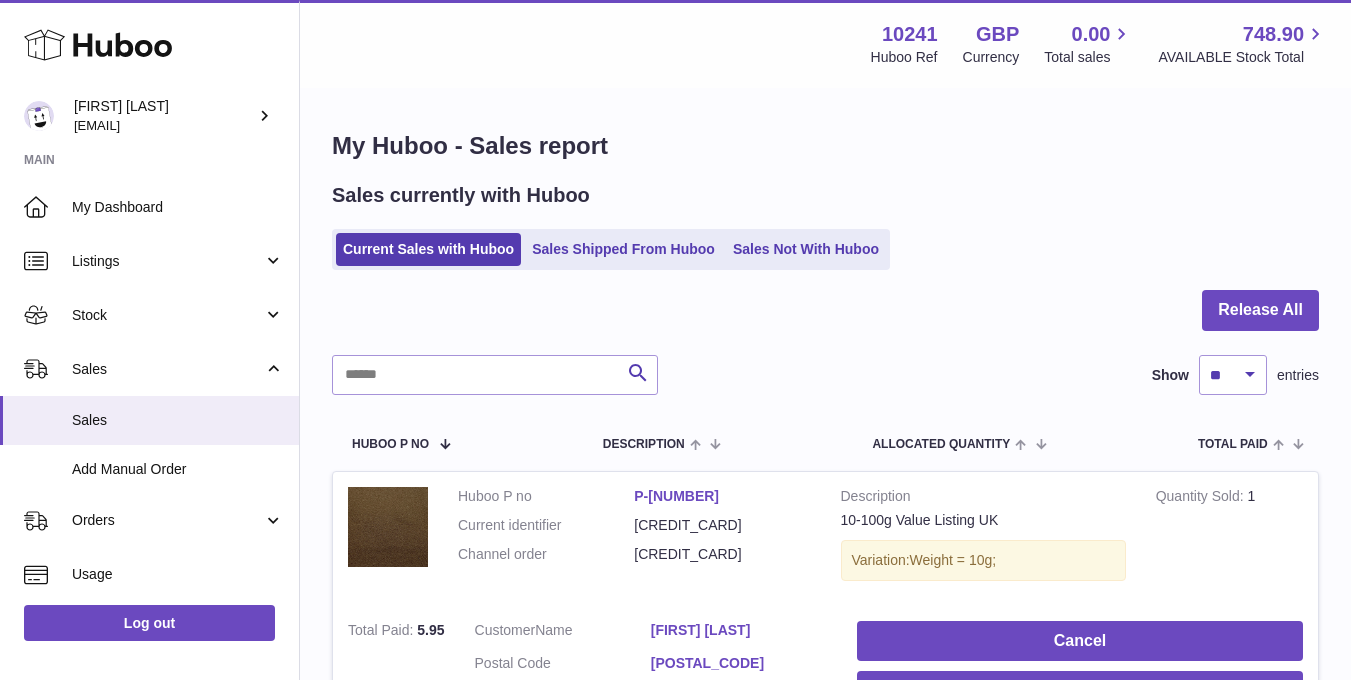 scroll, scrollTop: 0, scrollLeft: 0, axis: both 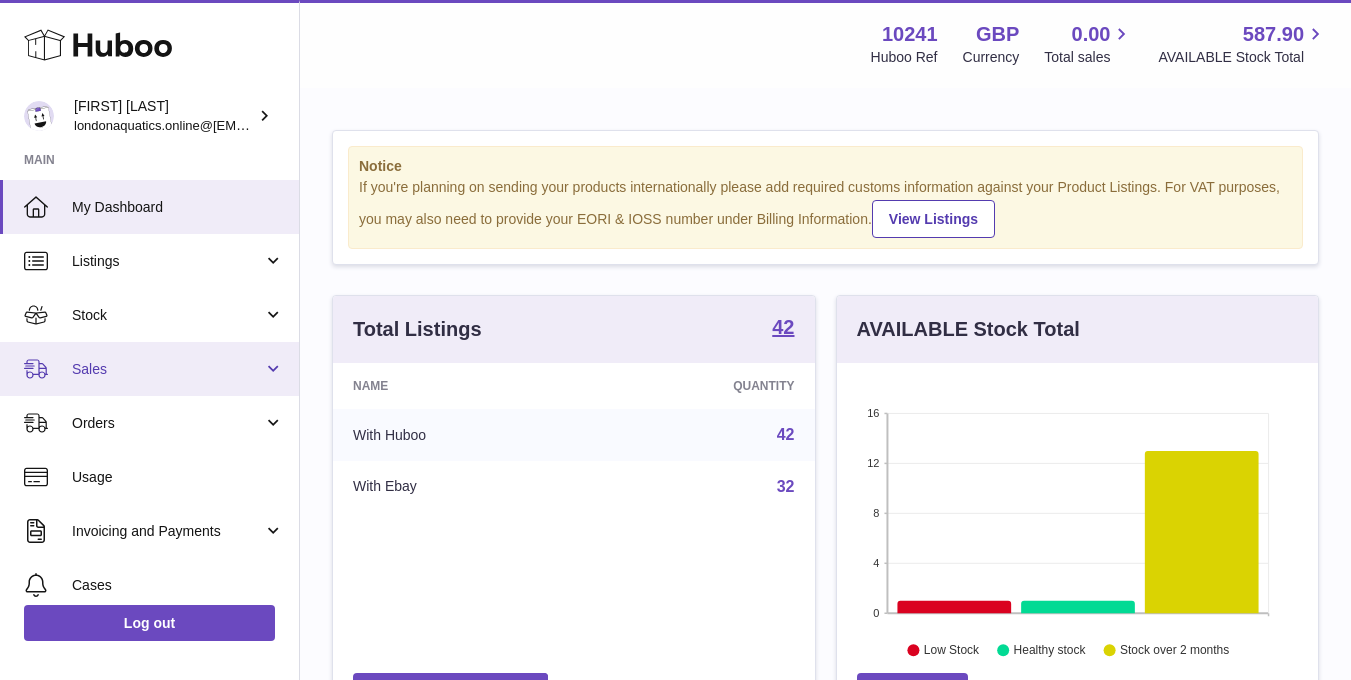click on "Sales" at bounding box center [167, 369] 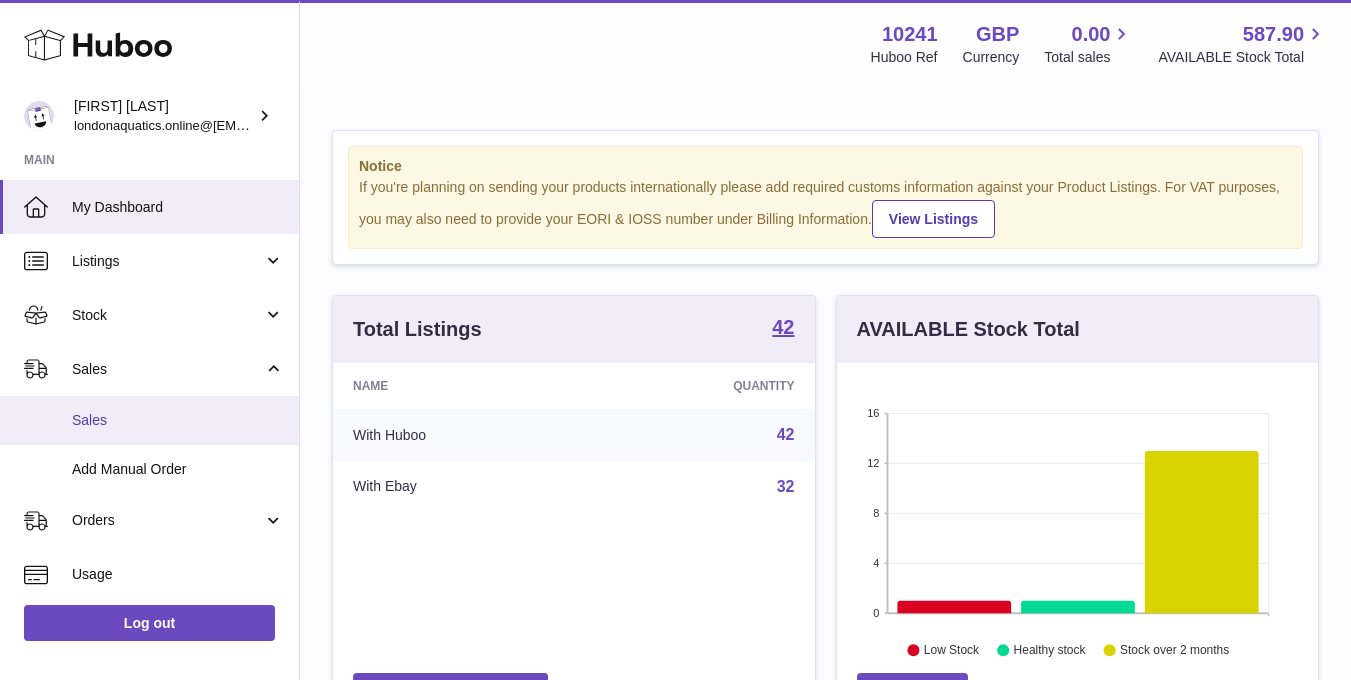 click on "Sales" at bounding box center (178, 420) 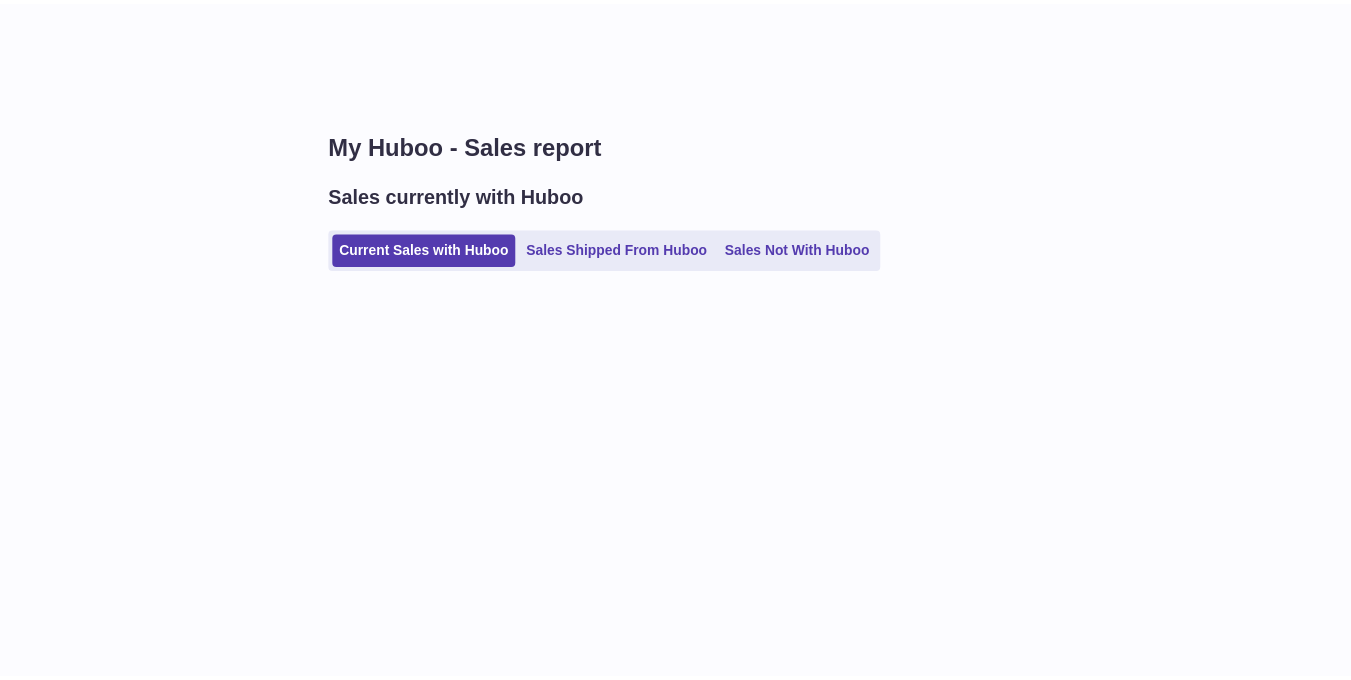 scroll, scrollTop: 0, scrollLeft: 0, axis: both 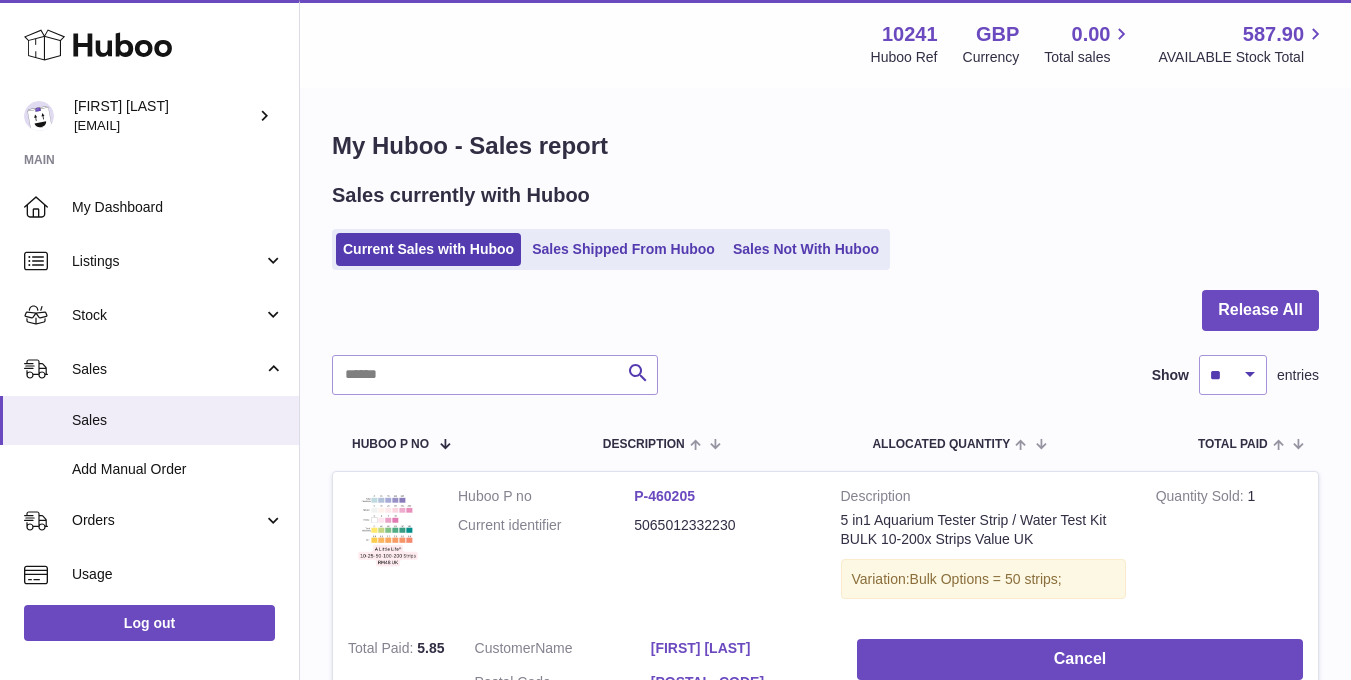 click on "My Huboo - Sales report   Sales currently with Huboo
Current Sales with Huboo
Sales Shipped From Huboo
Sales Not With Huboo
Release All
Search
Show
** ** ** ***
entries
Huboo P no       Description       ALLOCATED Quantity       Total paid
Customer
Action / Status
Huboo P no
P-460205
Current identifier   5065012332230       Description   5 in1 Aquarium Tester Strip / Water Test Kit BULK 10-200x Strips Value UK
Variation:
Bulk Options = 50 strips;
Quantity Sold
1
Total Paid   5.85   Customer  Name   Kim Hendy   Postal Code" at bounding box center (825, 467) 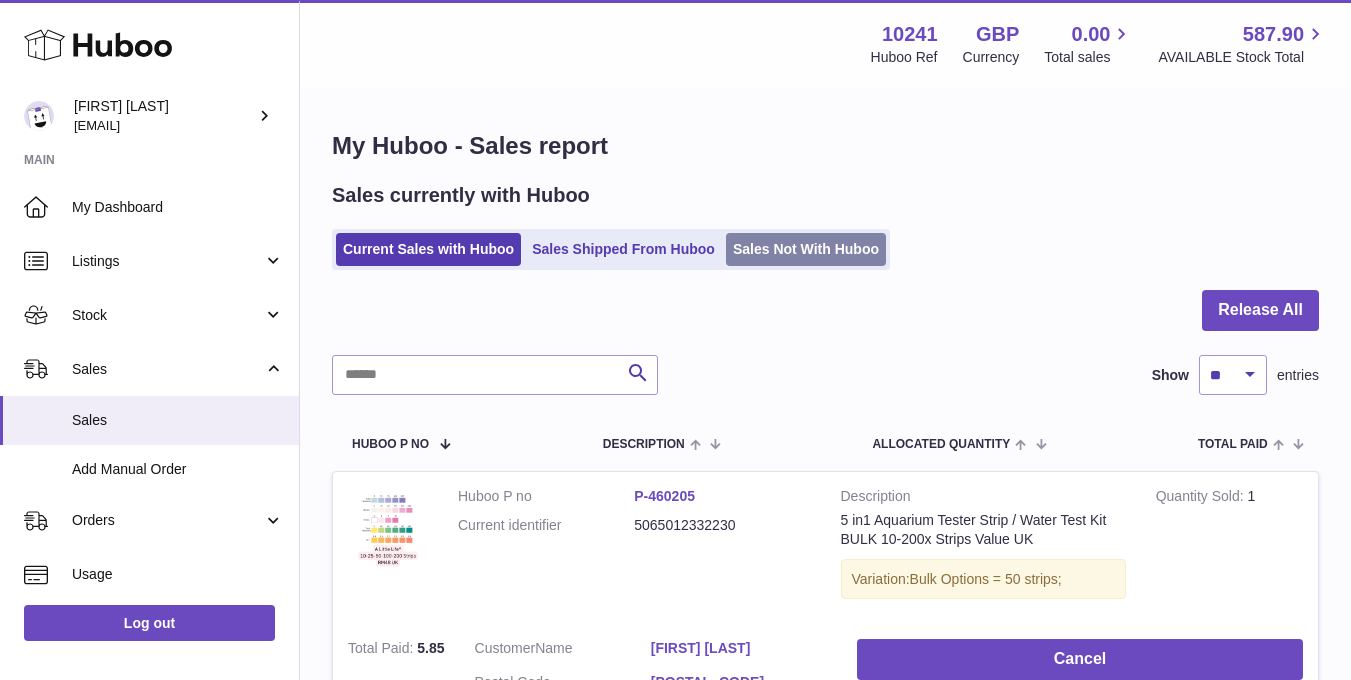 click on "Sales Not With Huboo" at bounding box center [806, 249] 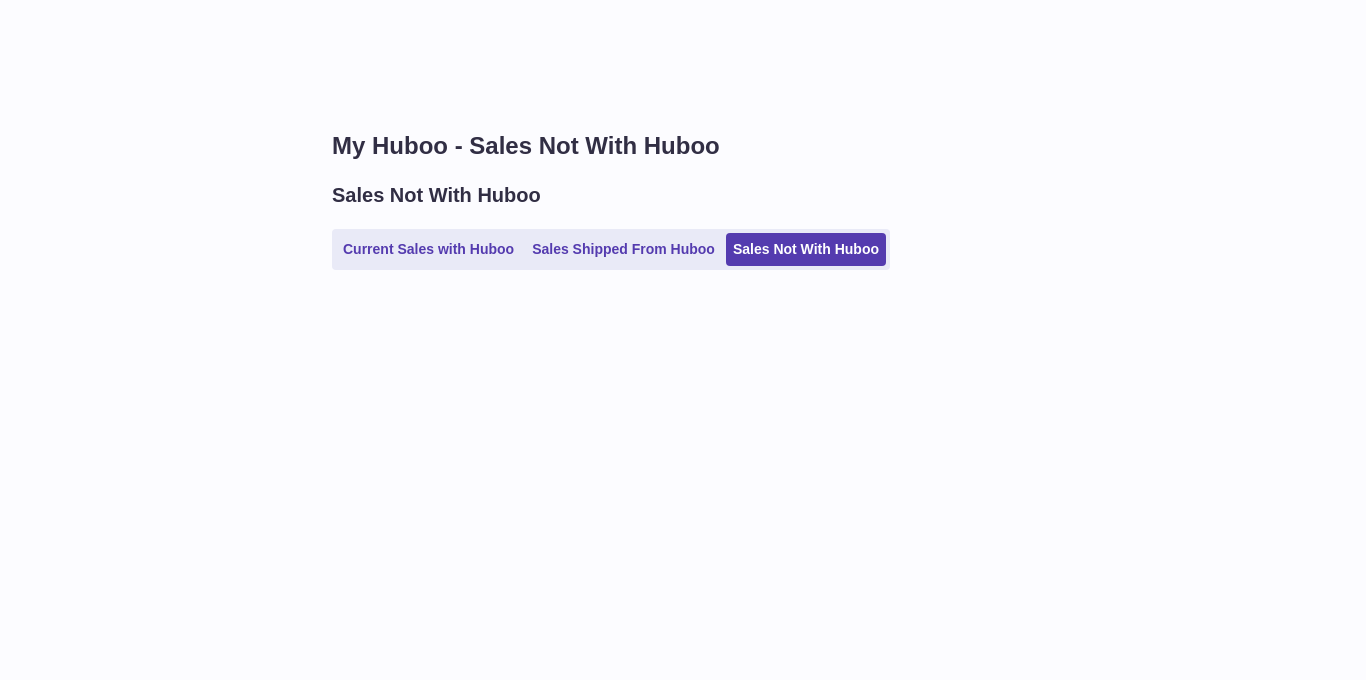 scroll, scrollTop: 0, scrollLeft: 0, axis: both 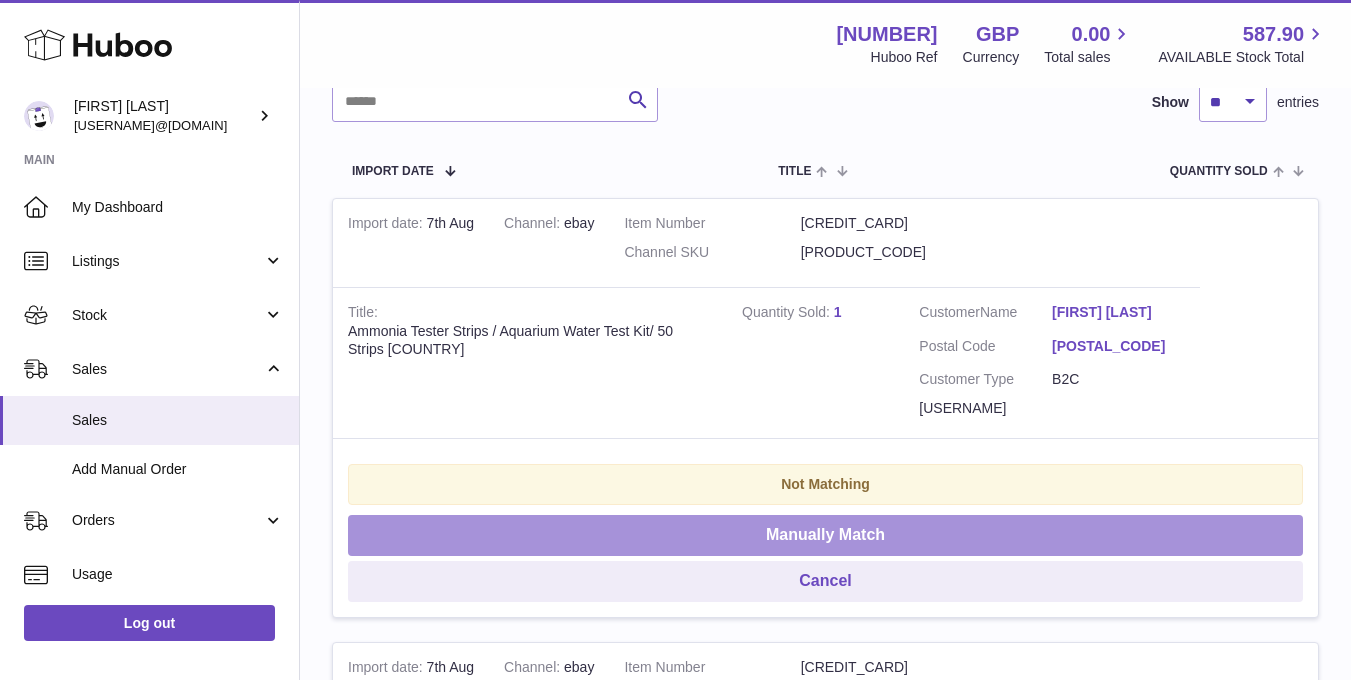 click on "Manually Match" at bounding box center (825, 535) 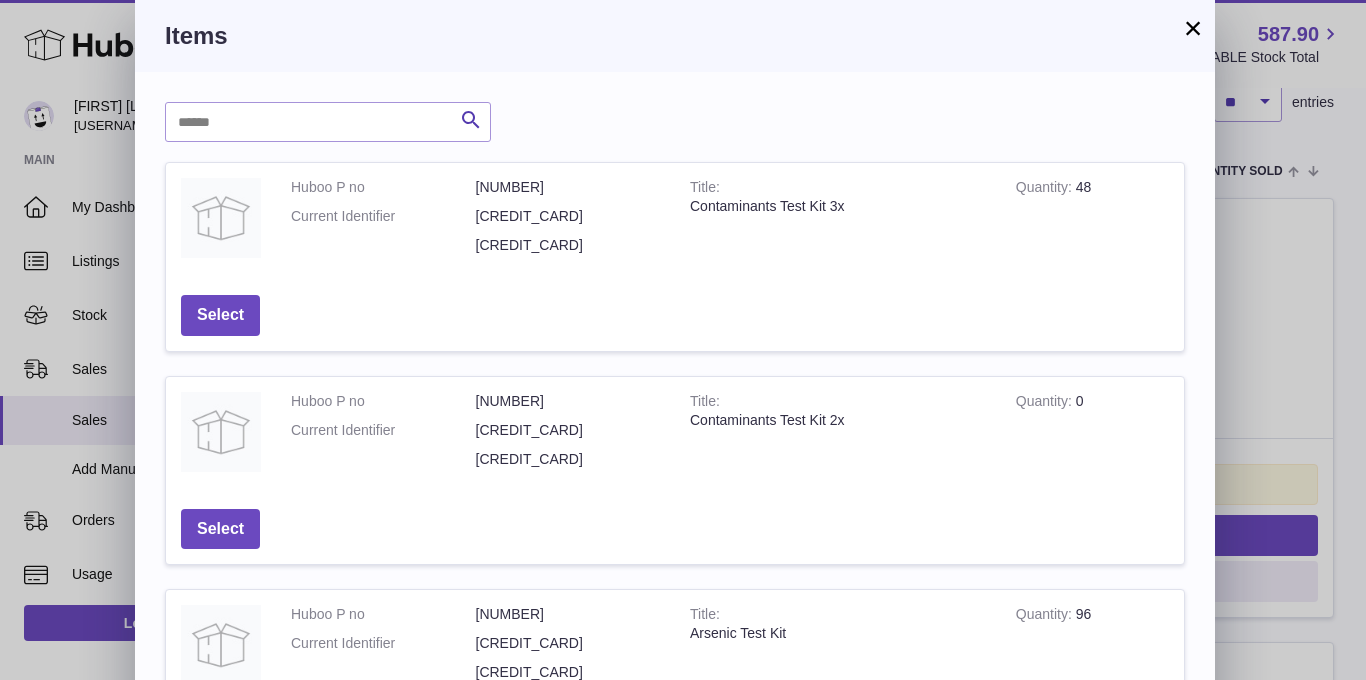 click on "Search     Huboo P no   Title   Quantity   Action     Huboo P no   1039809   Current Identifier   5065012332827       5065012332827   Title   Contaminants Test Kit 3x     Quantity
48
Select
Huboo P no   1039808   Current Identifier   5065012332834       5065012332834   Title   Contaminants Test Kit 2x     Quantity
0
Select
Huboo P no   1039807   Current Identifier   5065012332797       5065012332797   Title   Arsenic Test Kit     Quantity
96
Select
Huboo P no   1039806   Current Identifier   5065012332902       5065012332902   Title   E-Coli Test Kit     Quantity
0
Select
Huboo P no   1039805   Current Identifier   5065012332780       5065012332780" at bounding box center (675, 714) 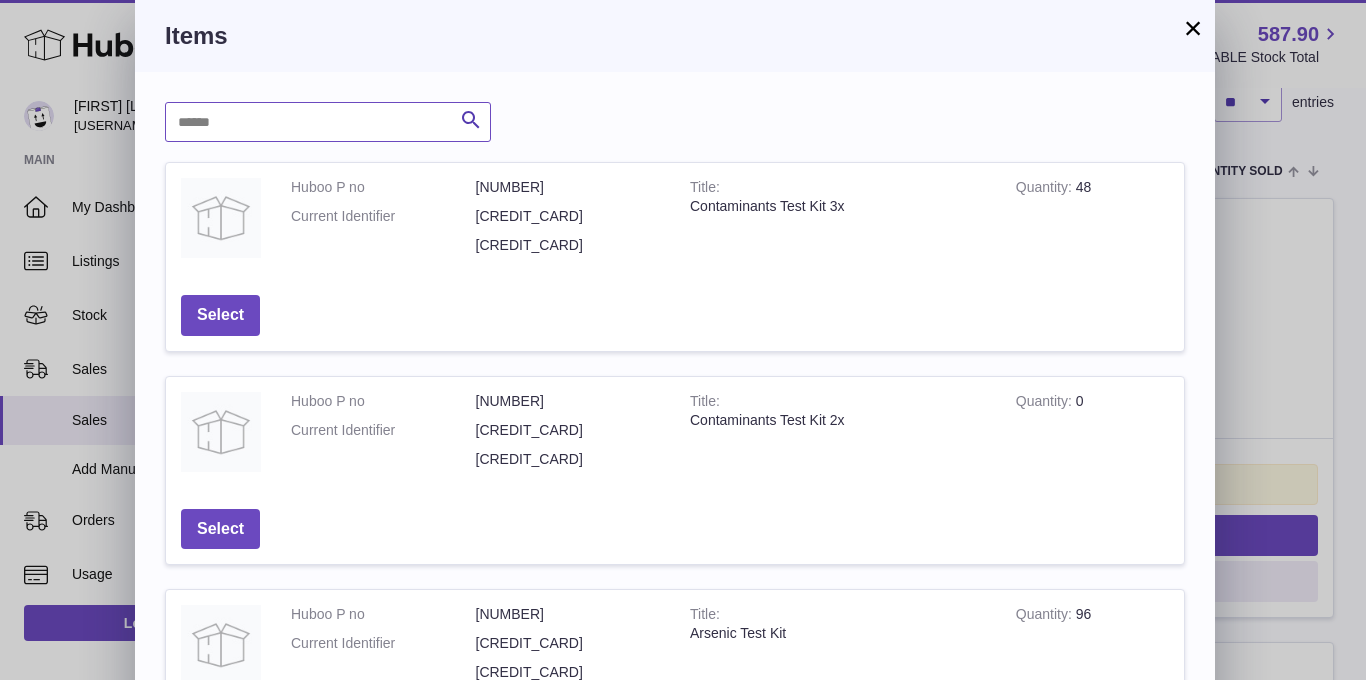 click at bounding box center [328, 122] 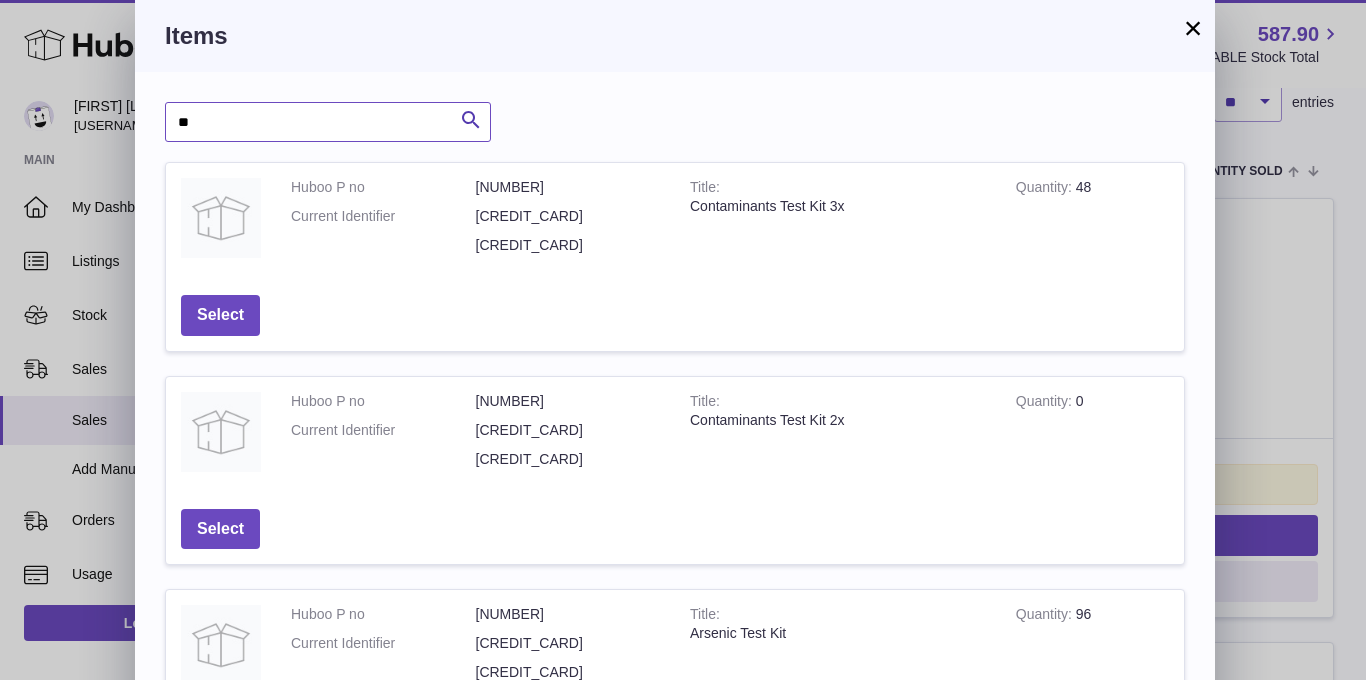 type on "*" 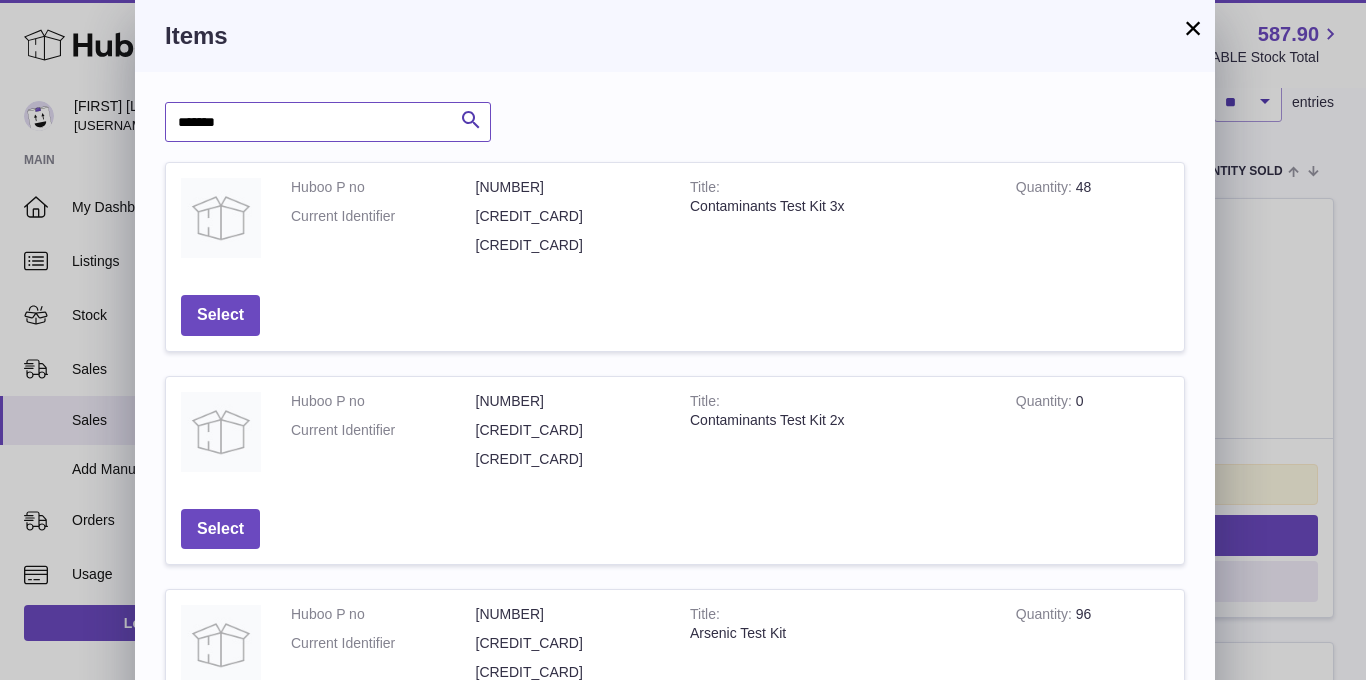 type on "*******" 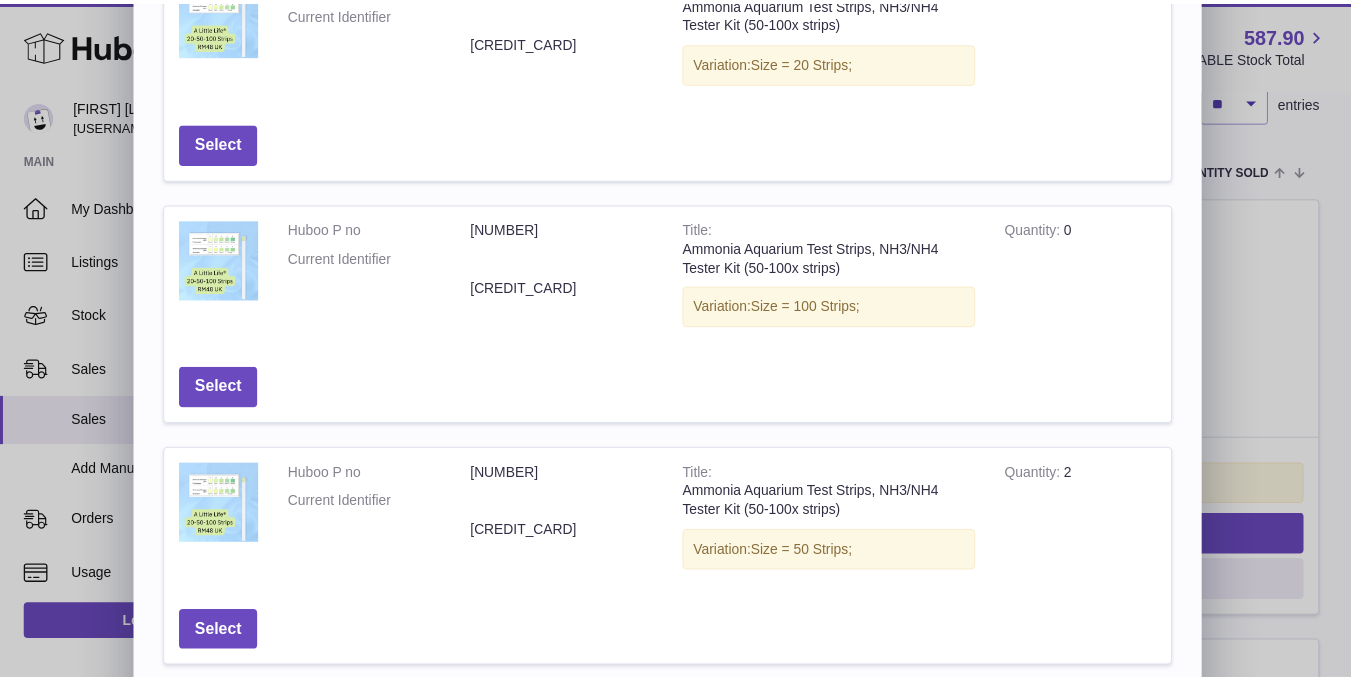 scroll, scrollTop: 216, scrollLeft: 0, axis: vertical 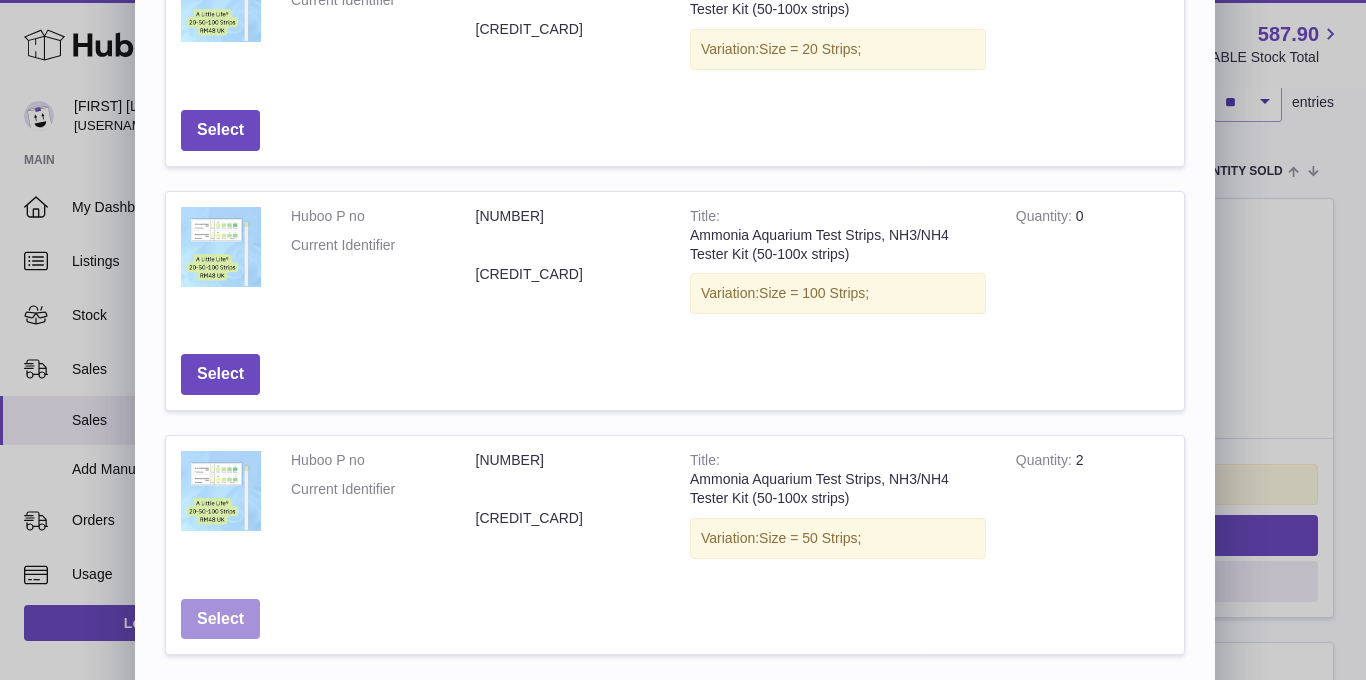 click on "Select" at bounding box center [220, 619] 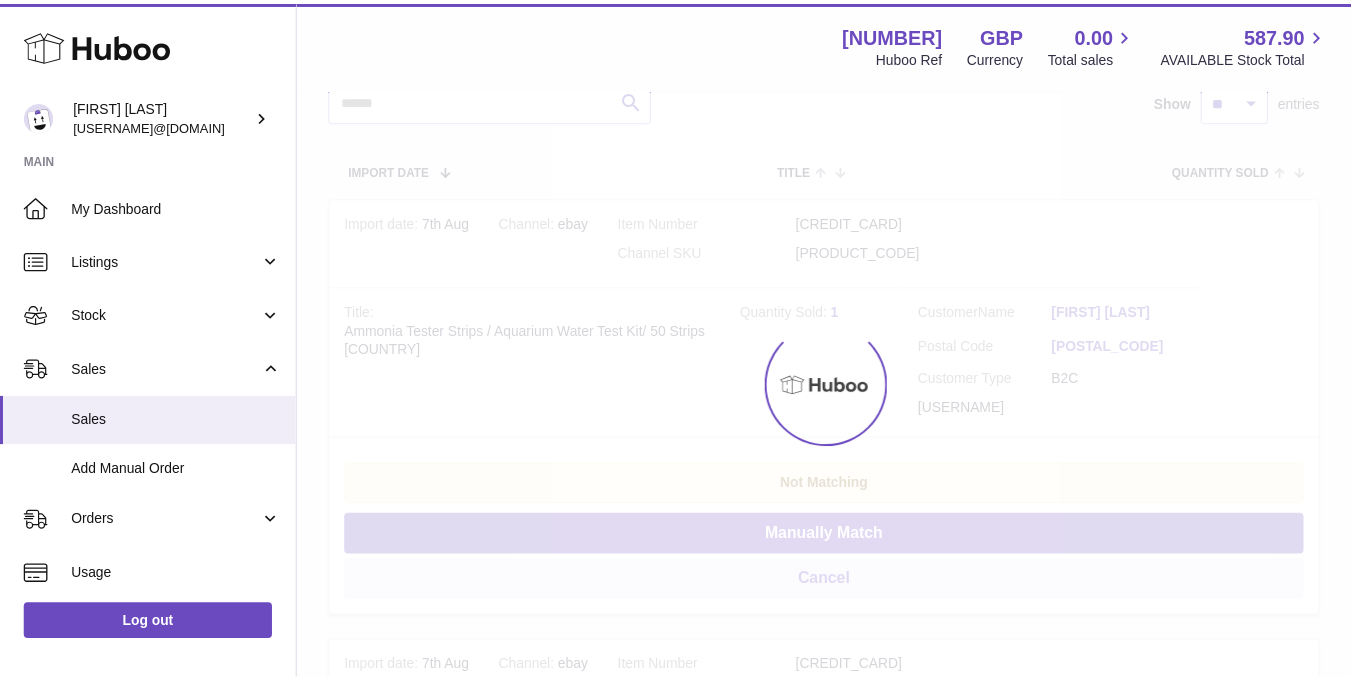 scroll, scrollTop: 0, scrollLeft: 0, axis: both 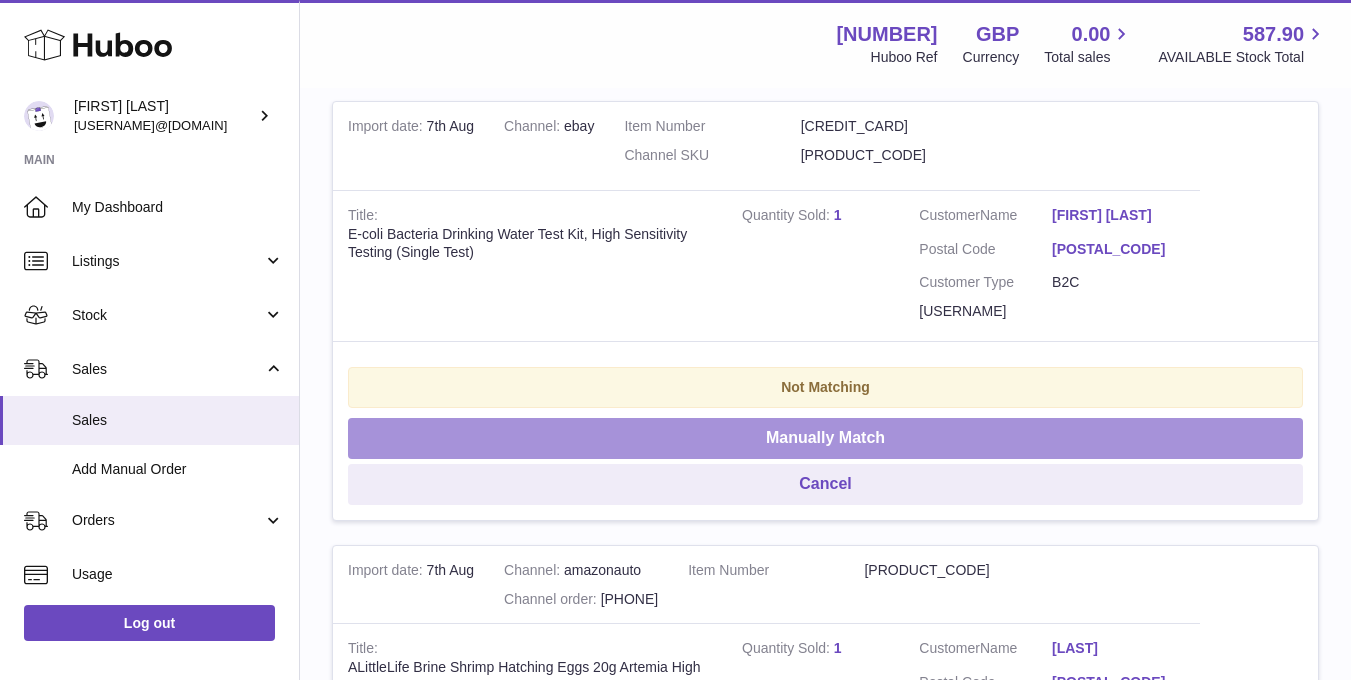 click on "Manually Match" at bounding box center [825, 438] 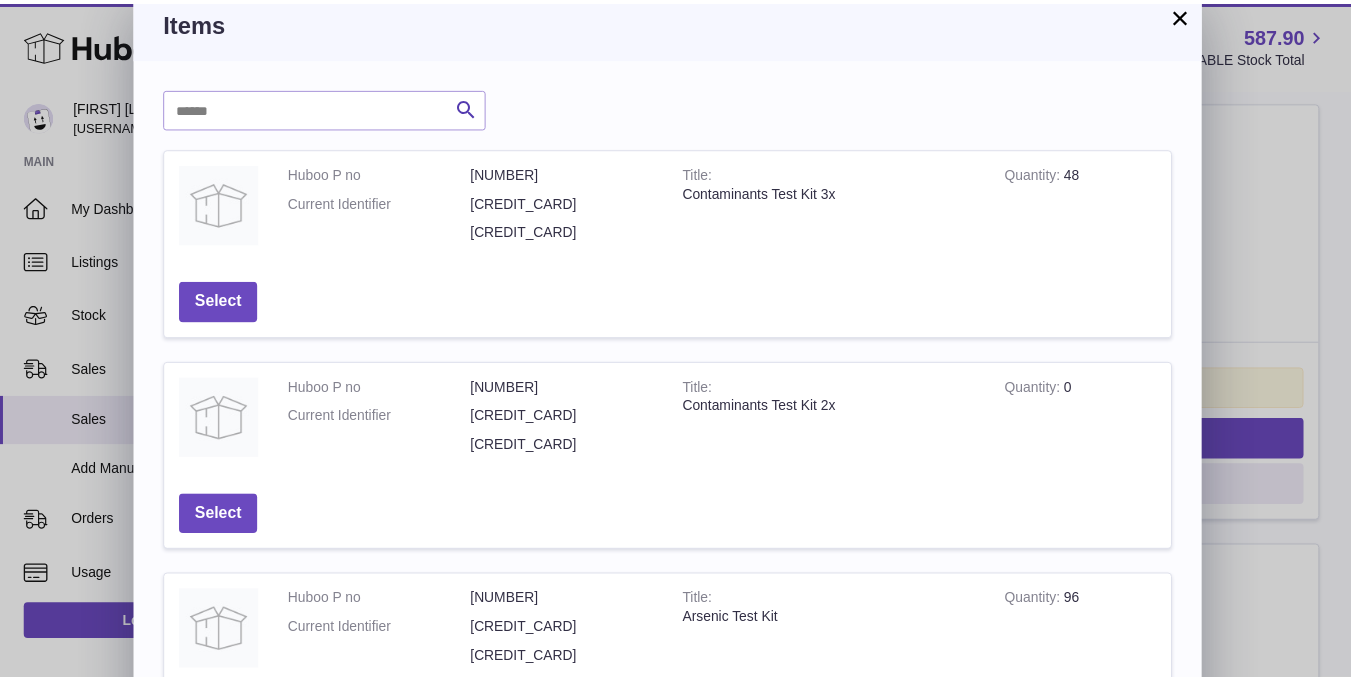 scroll, scrollTop: 0, scrollLeft: 0, axis: both 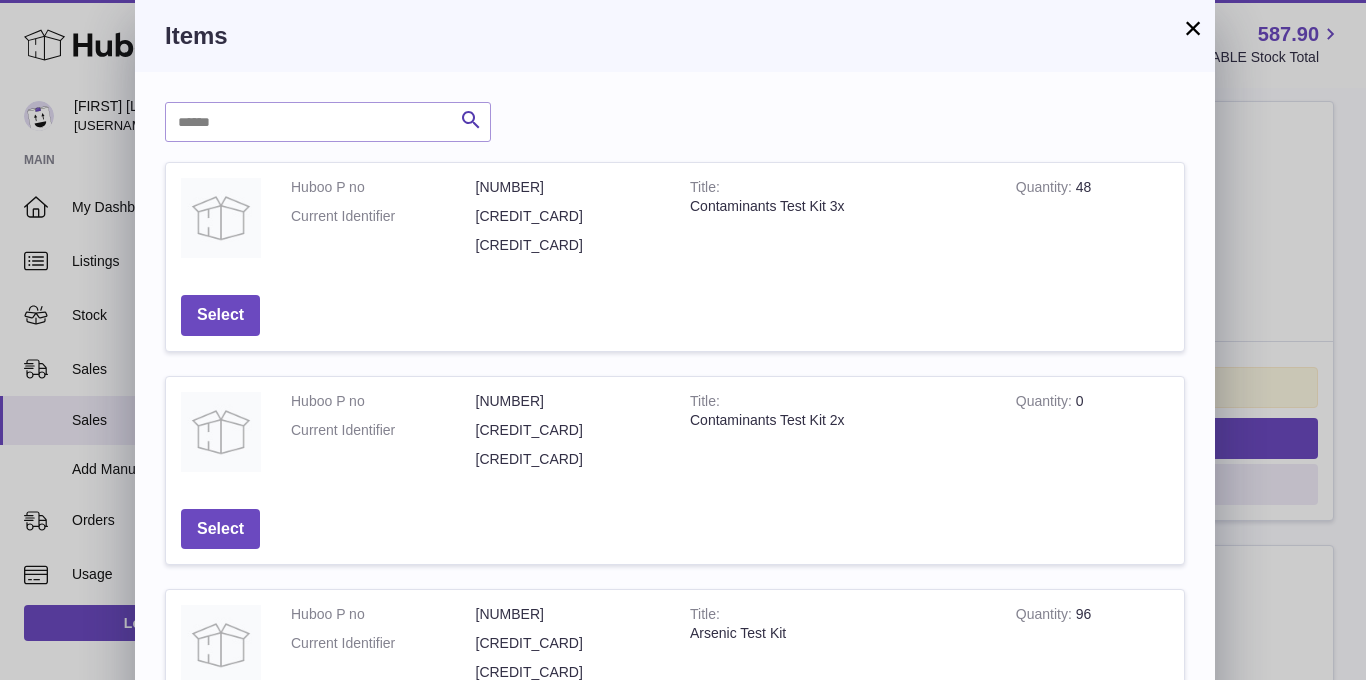 click on "×" at bounding box center (1193, 28) 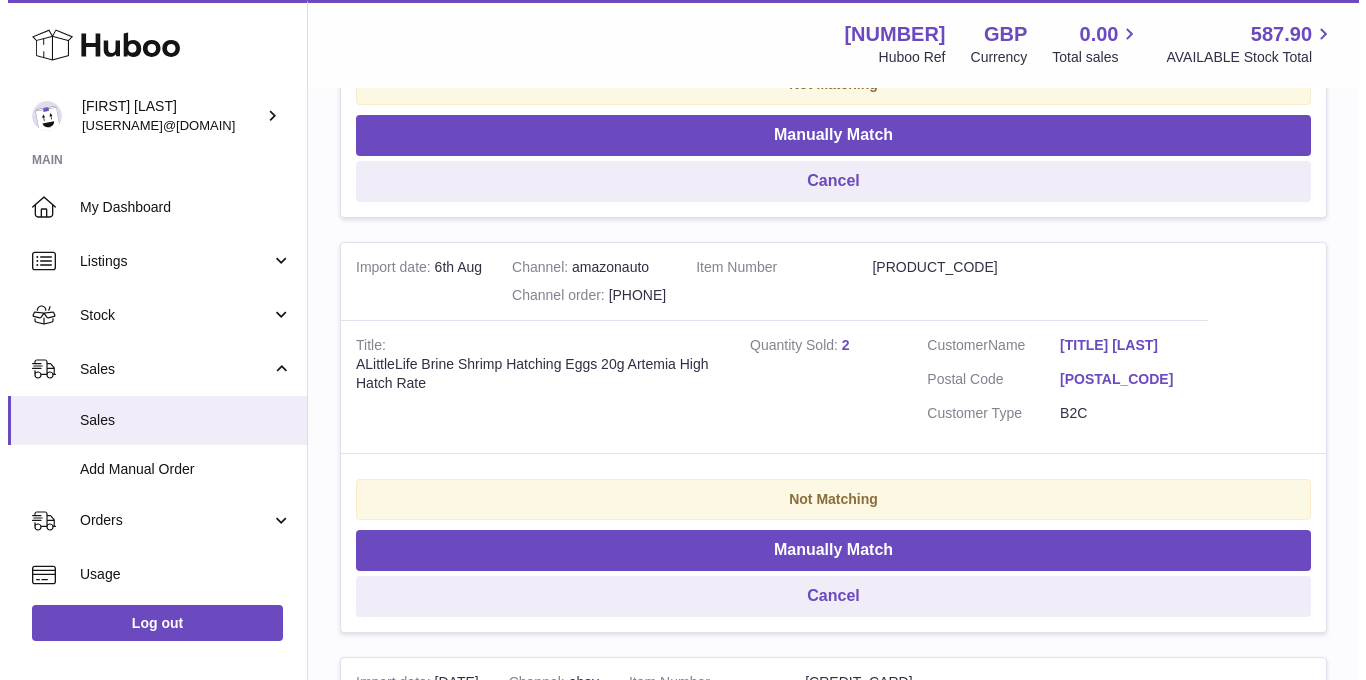 scroll, scrollTop: 1134, scrollLeft: 0, axis: vertical 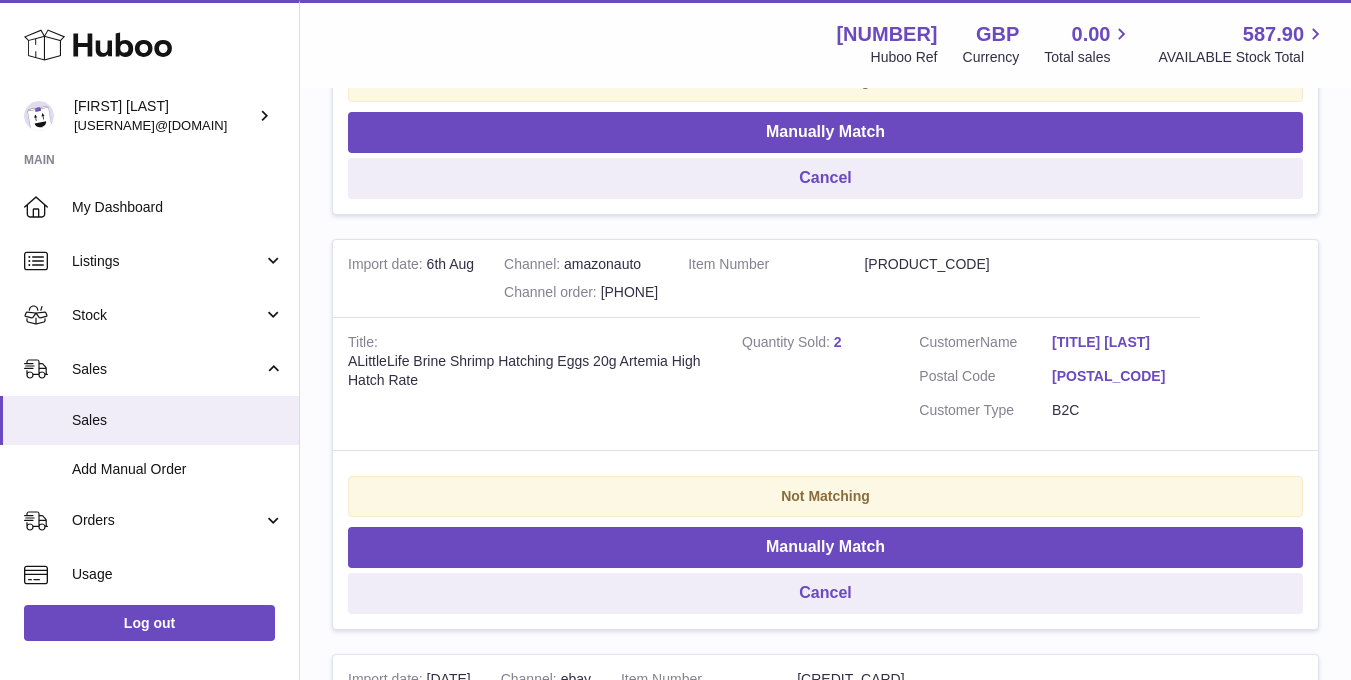 click on "2" at bounding box center [838, 342] 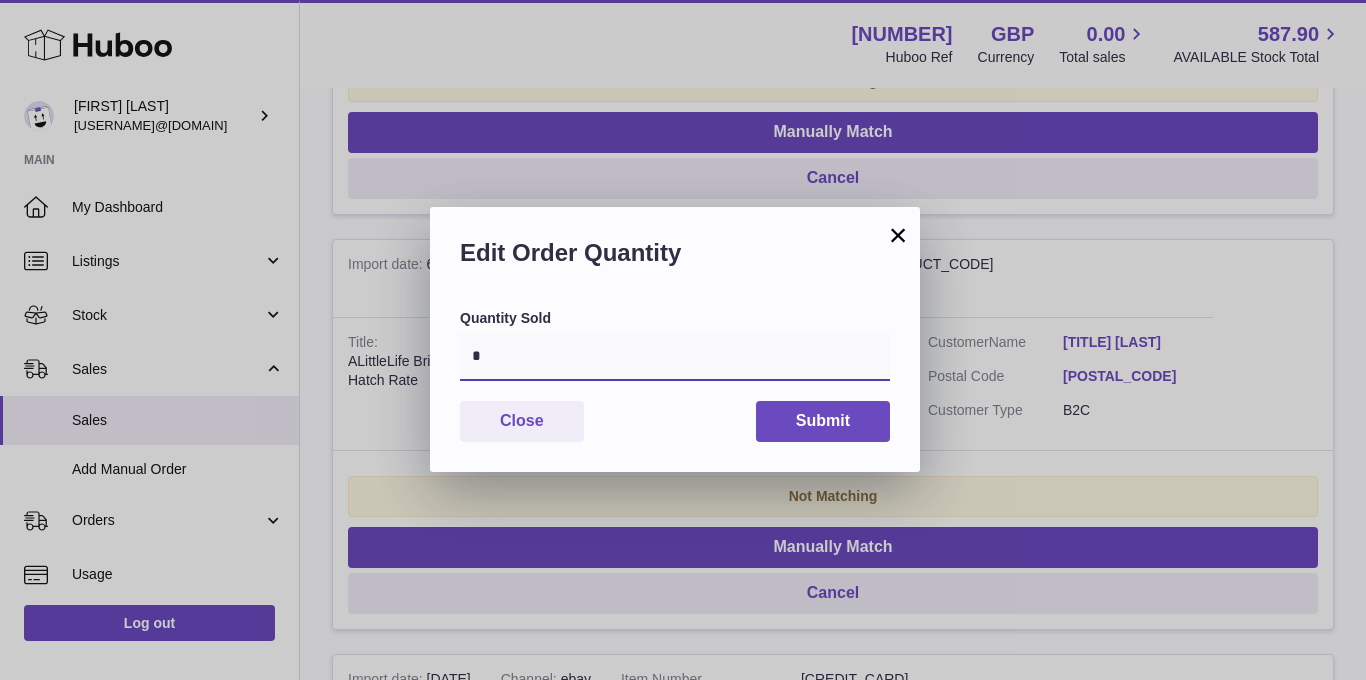 click on "*" at bounding box center (675, 357) 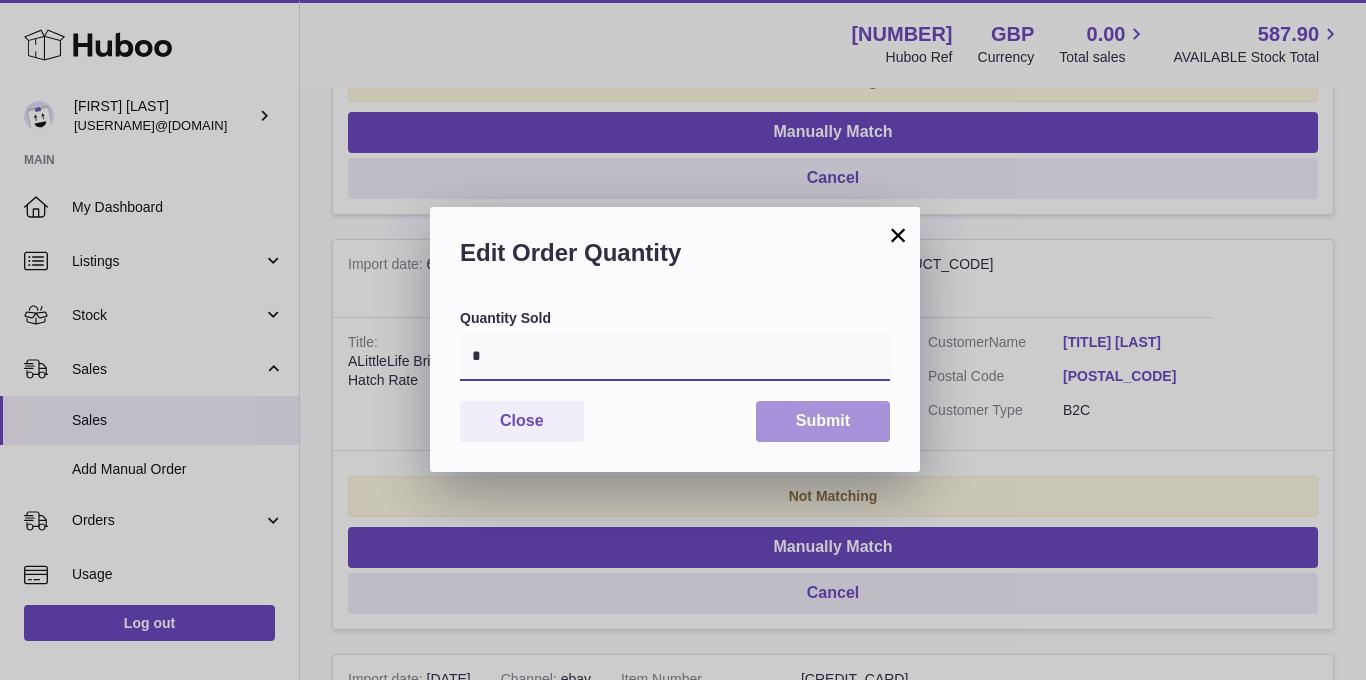 type on "*" 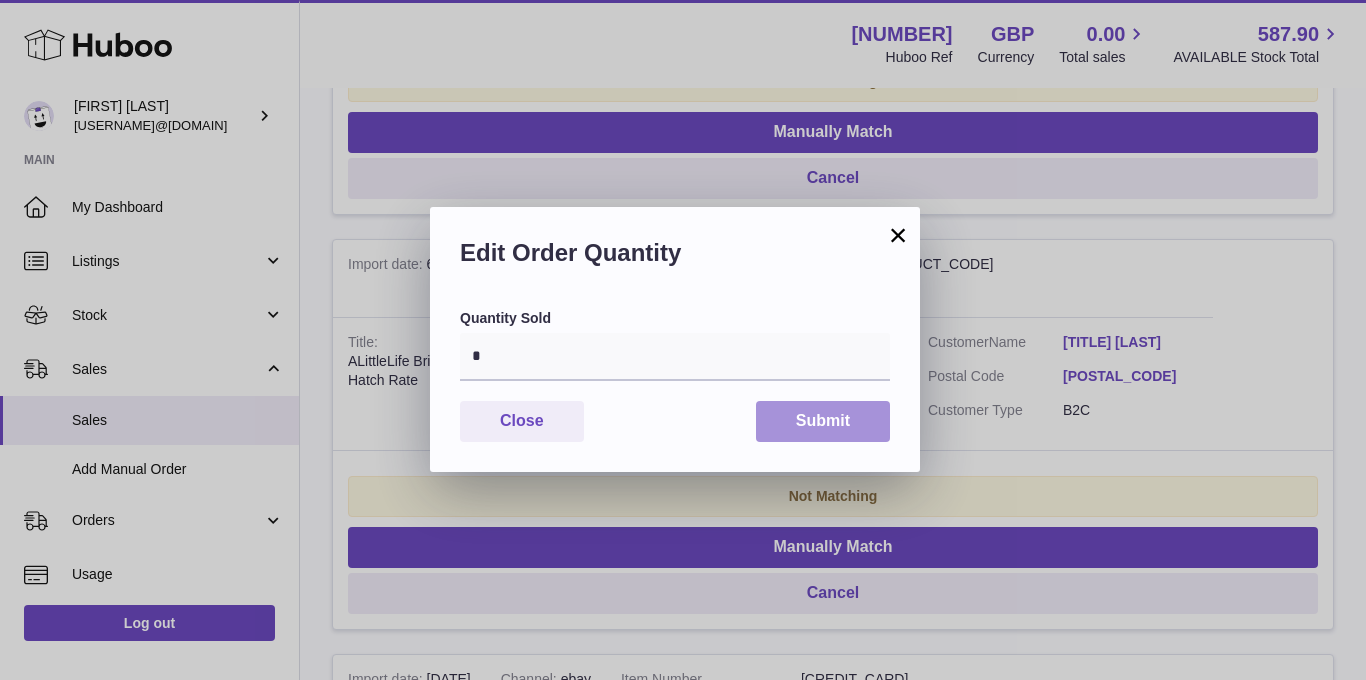 click on "Submit" at bounding box center (823, 421) 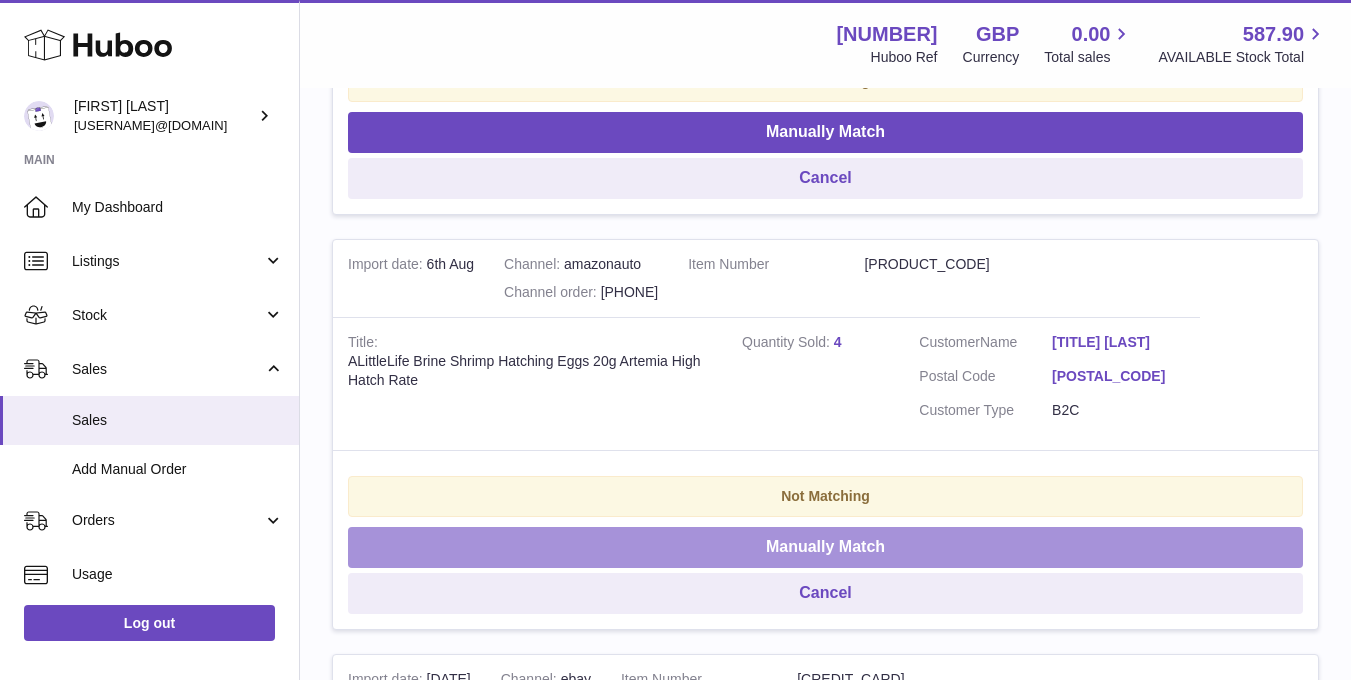 click on "Manually Match" at bounding box center [825, 547] 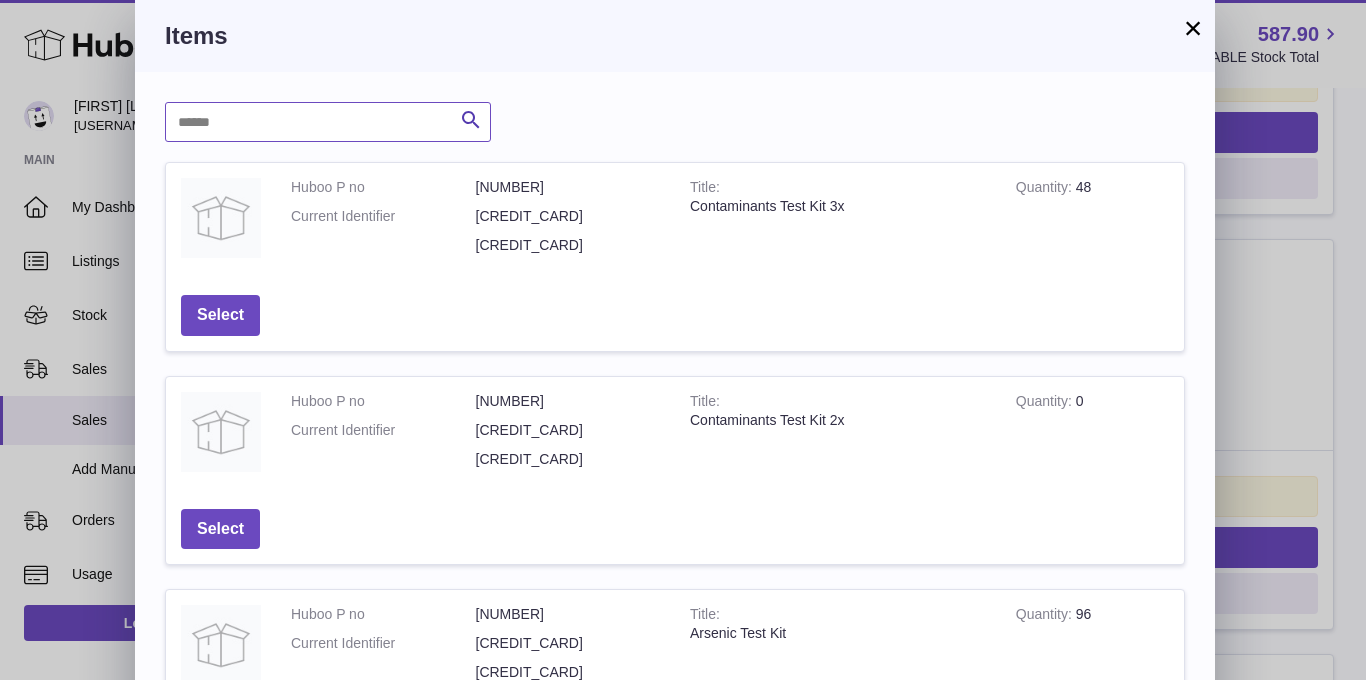 click at bounding box center (328, 122) 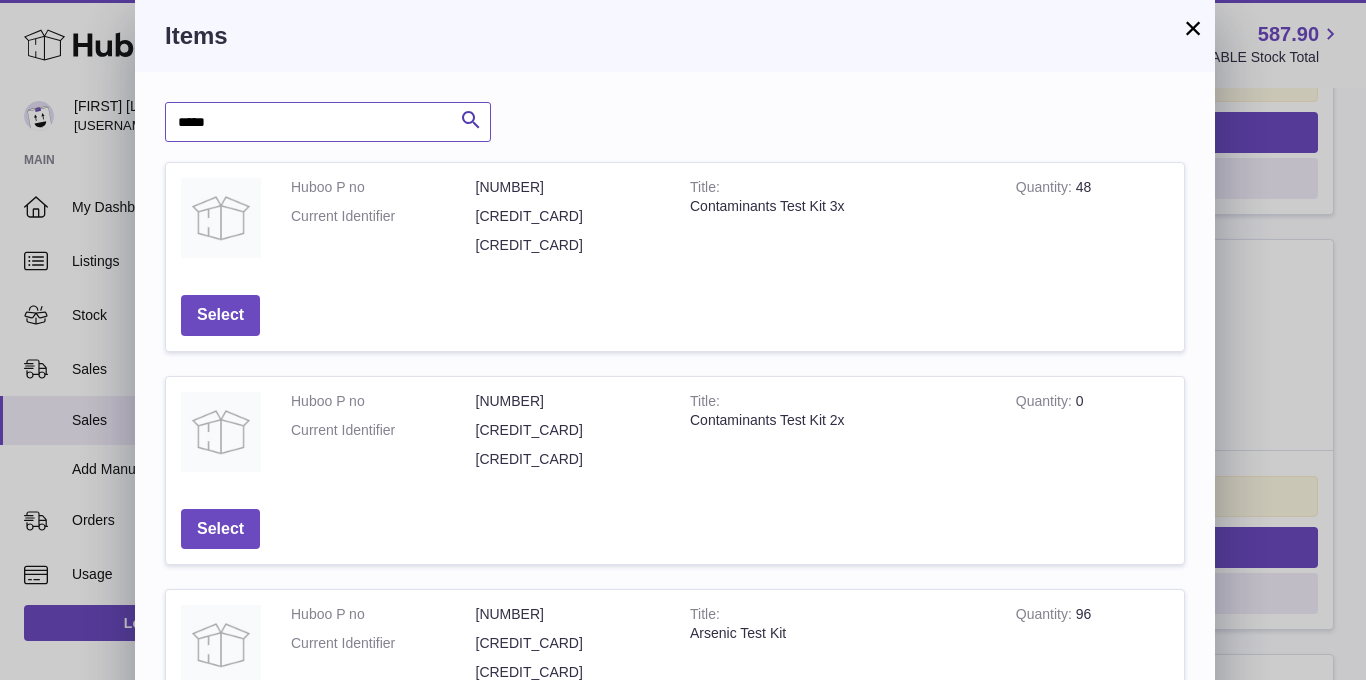 type on "*****" 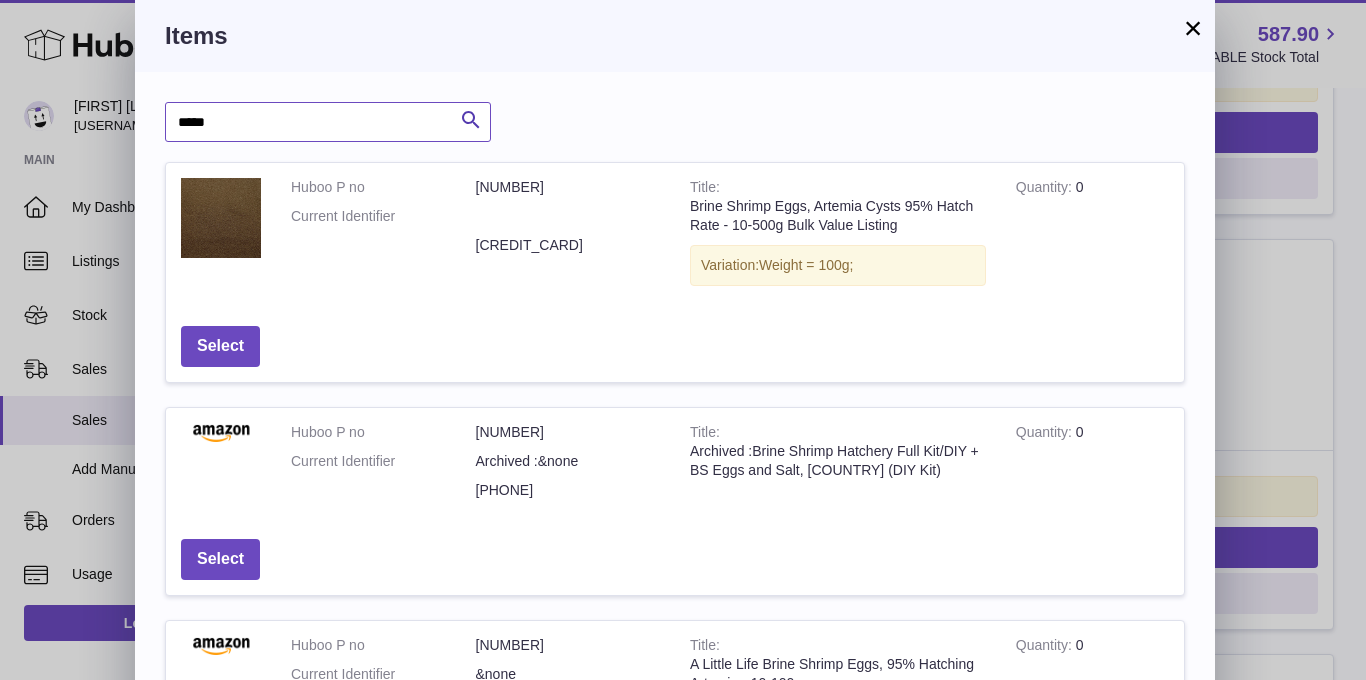 scroll, scrollTop: 709, scrollLeft: 0, axis: vertical 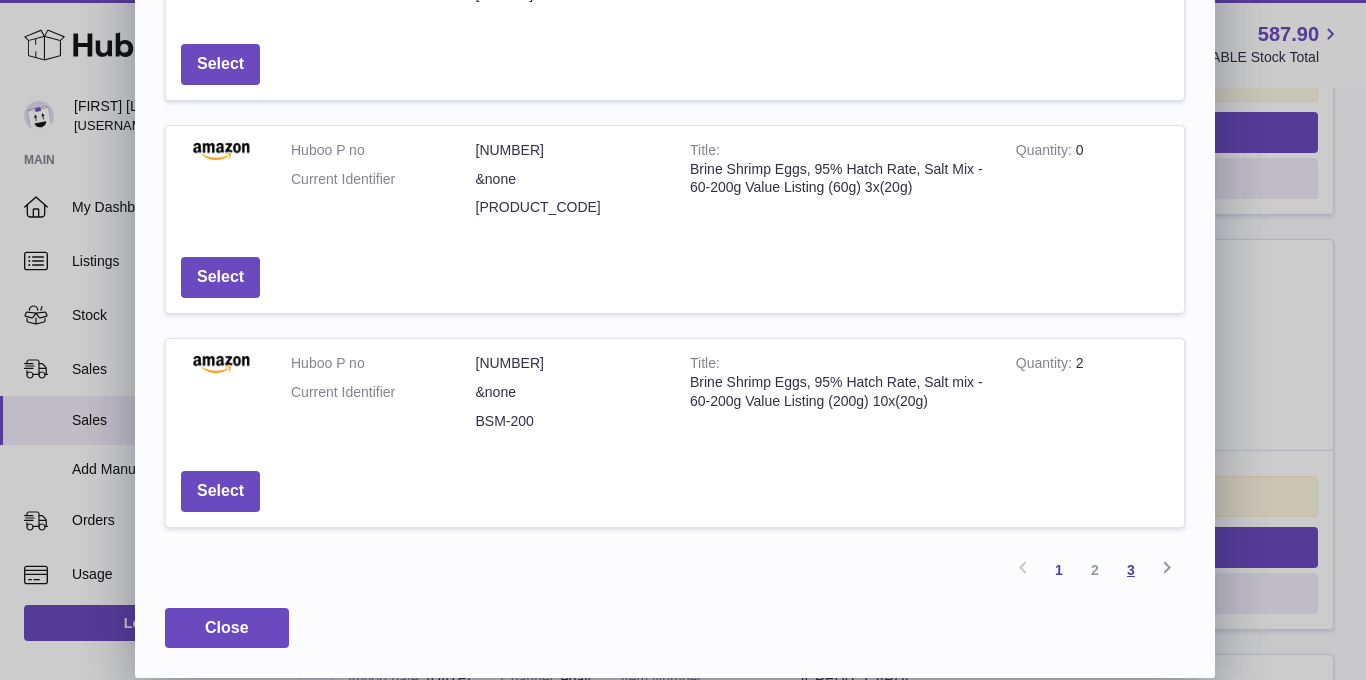 click on "3" at bounding box center [1131, 570] 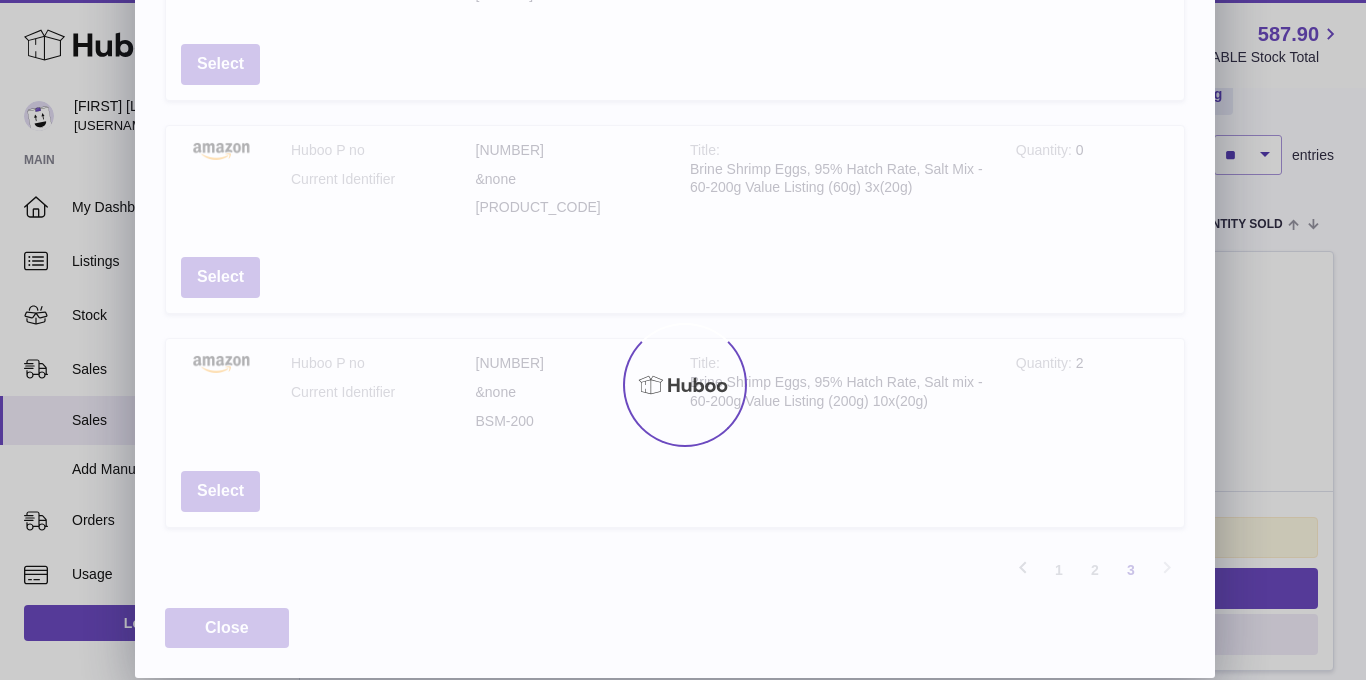 scroll, scrollTop: 90, scrollLeft: 0, axis: vertical 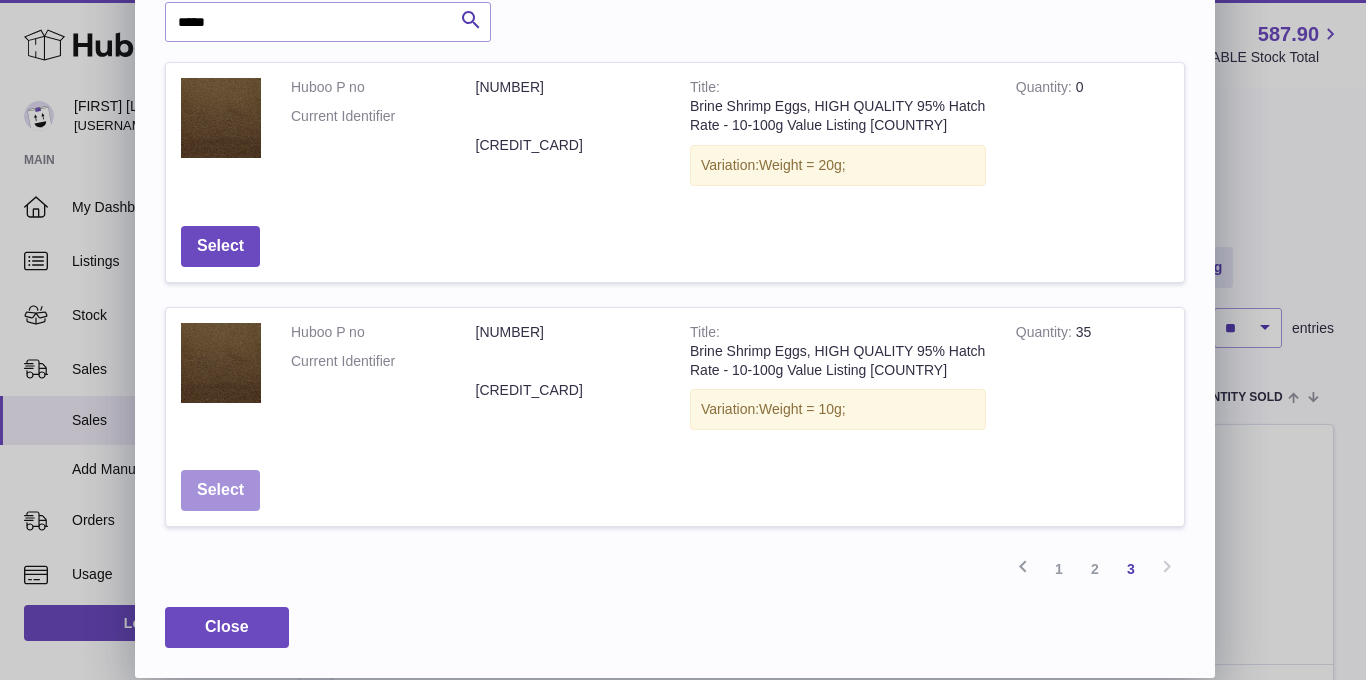 click on "Select" at bounding box center (220, 490) 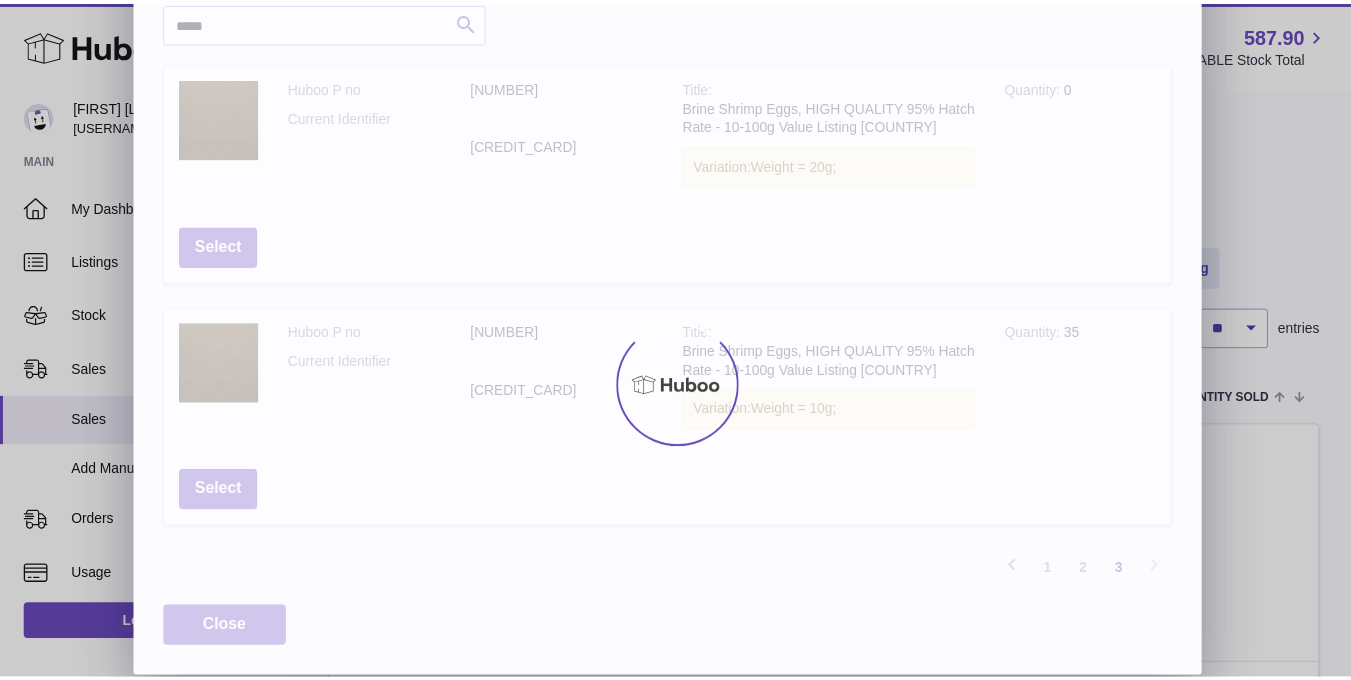 scroll, scrollTop: 0, scrollLeft: 0, axis: both 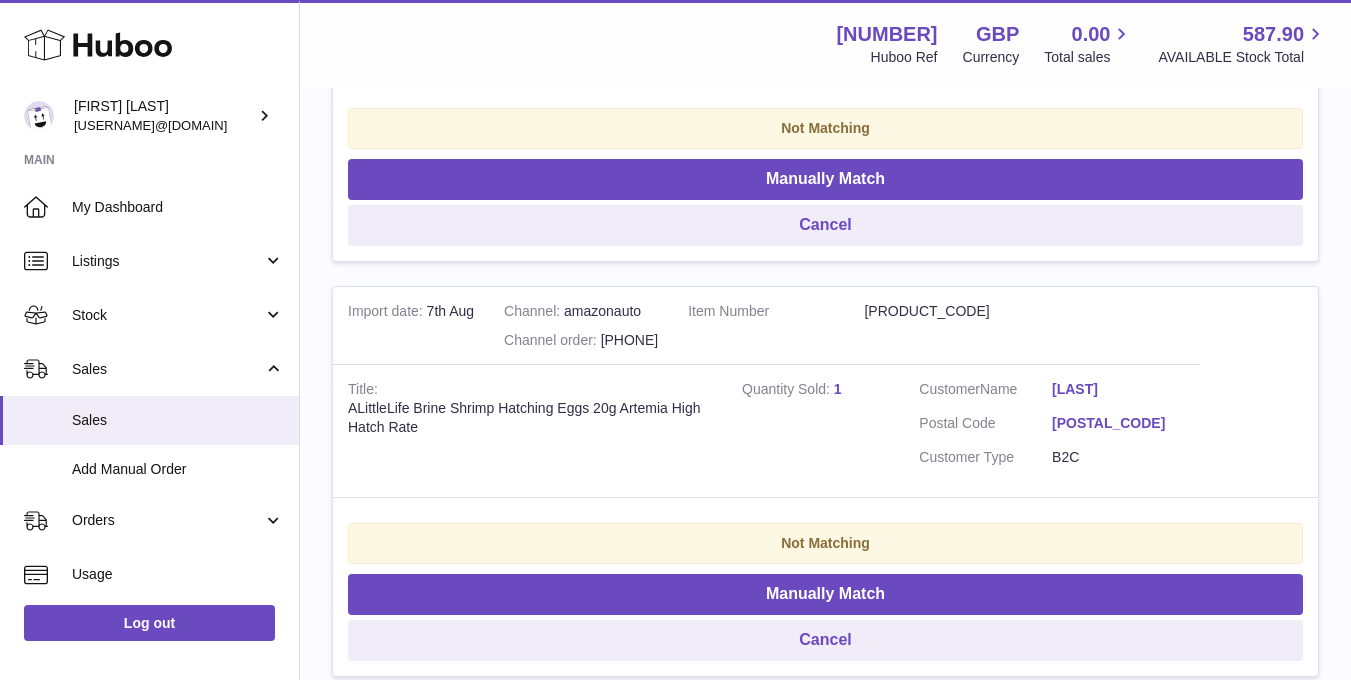 click on "Quantity Sold" at bounding box center [788, 391] 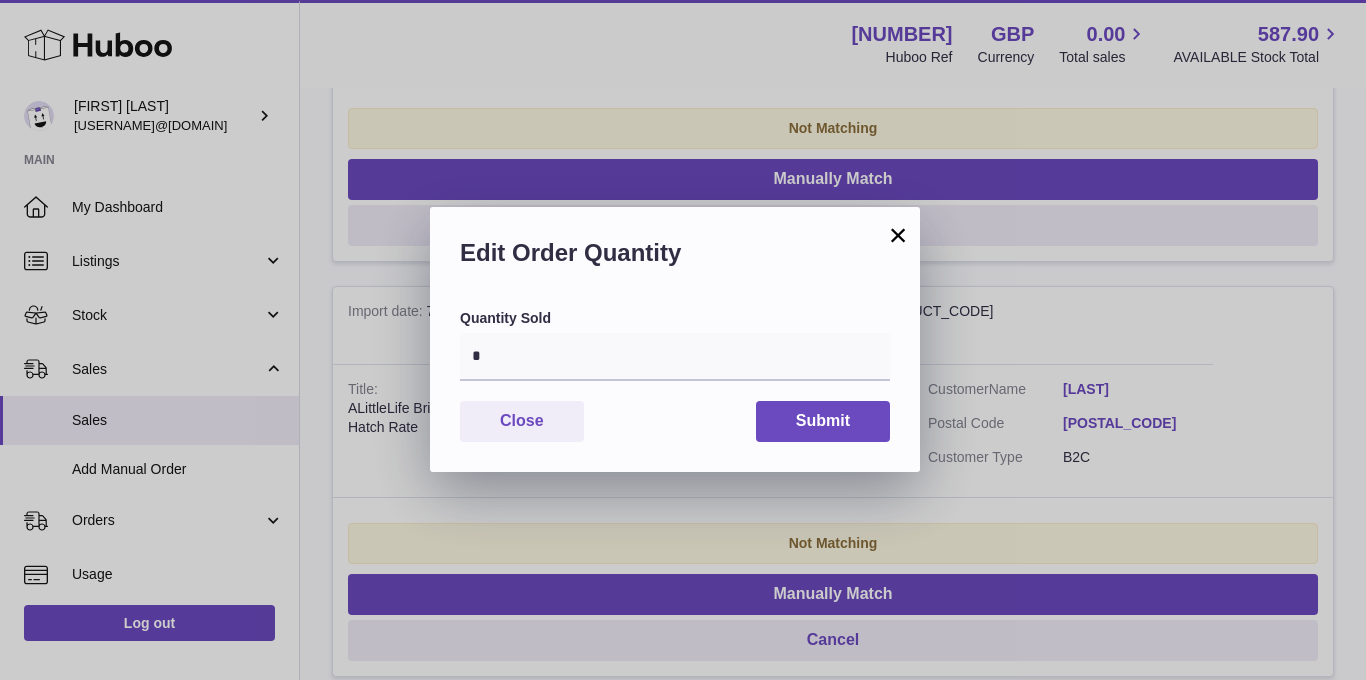 click on "Quantity Sold   *
Close
Submit" at bounding box center [675, 390] 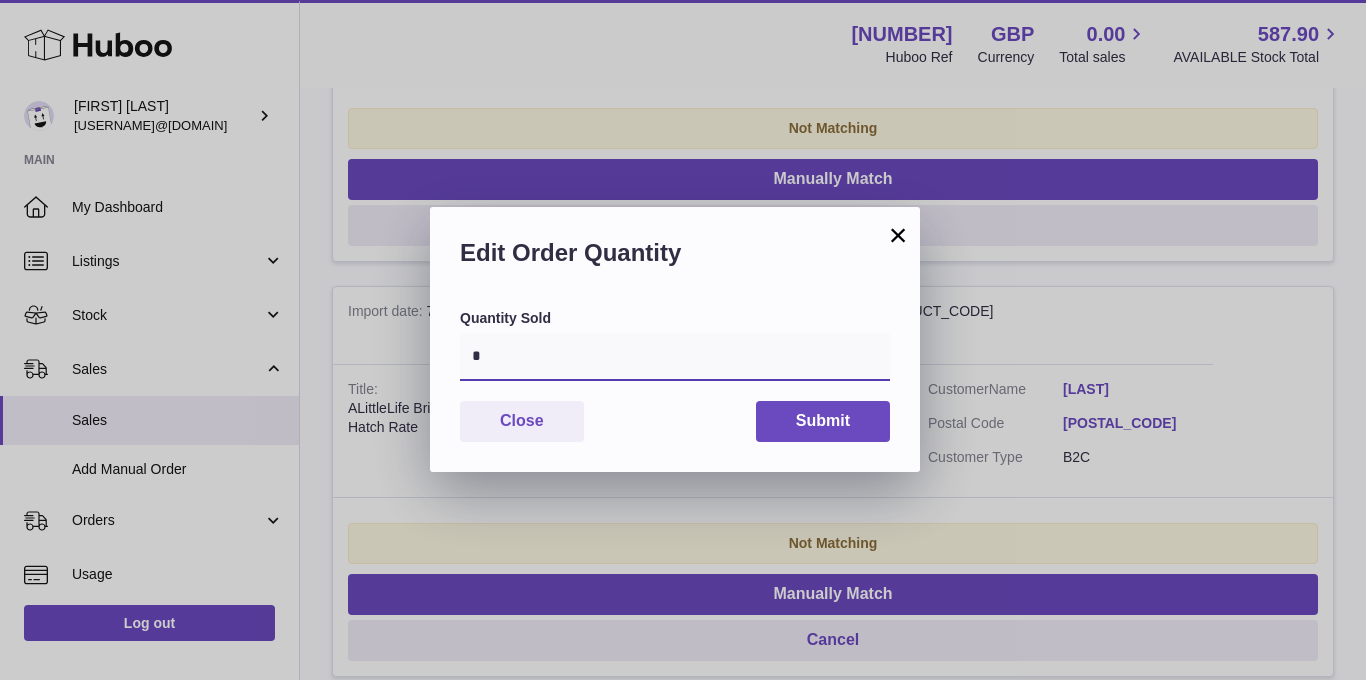 click on "*" at bounding box center (675, 357) 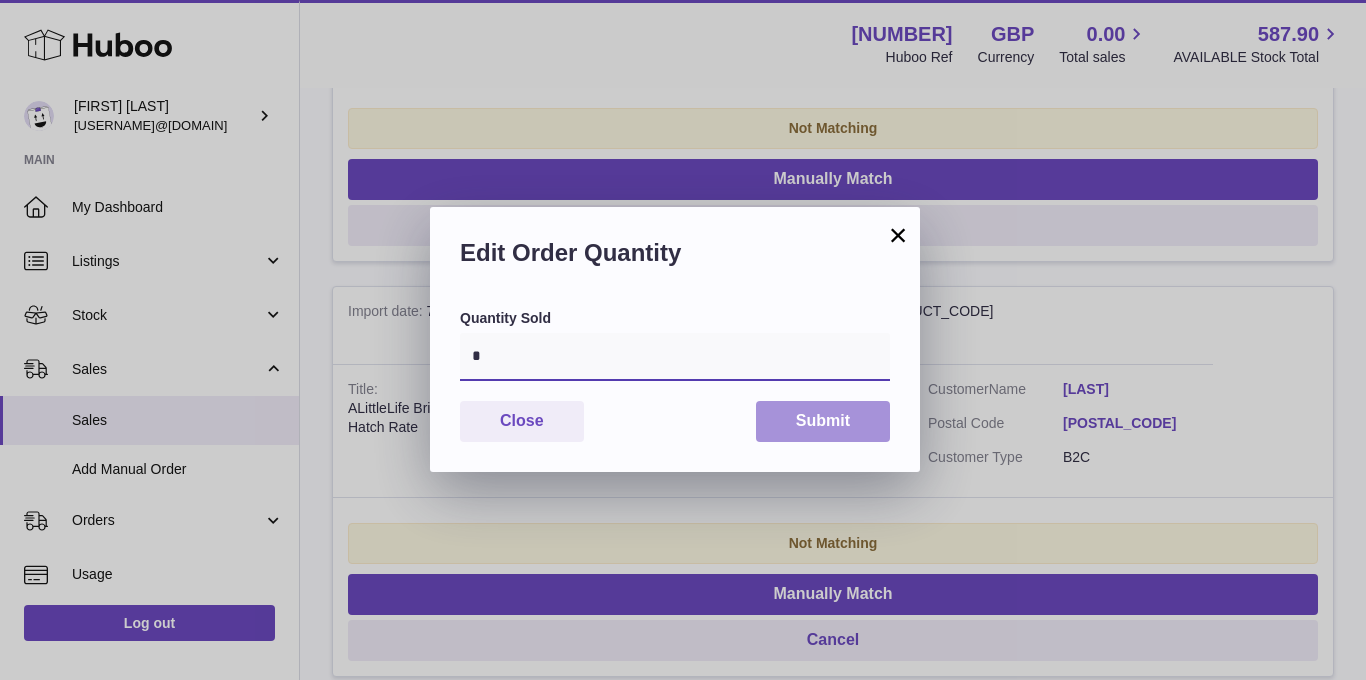 type on "*" 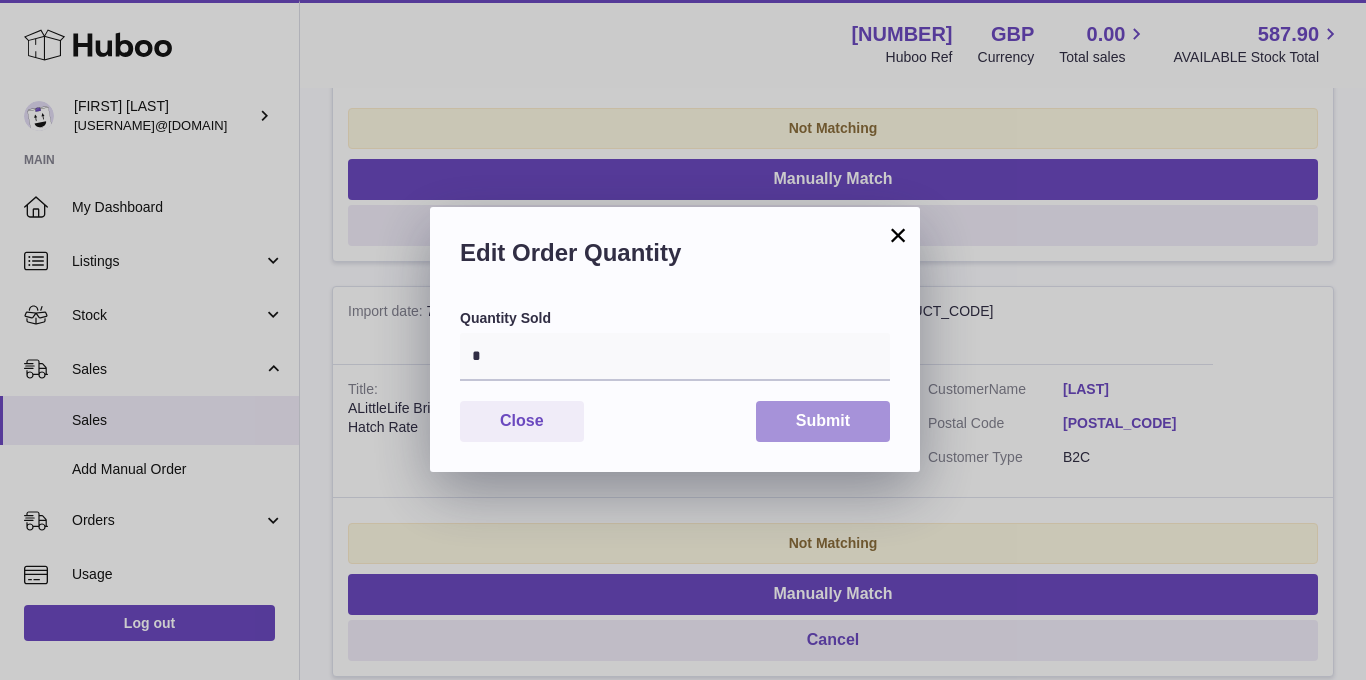 click on "Submit" at bounding box center [823, 421] 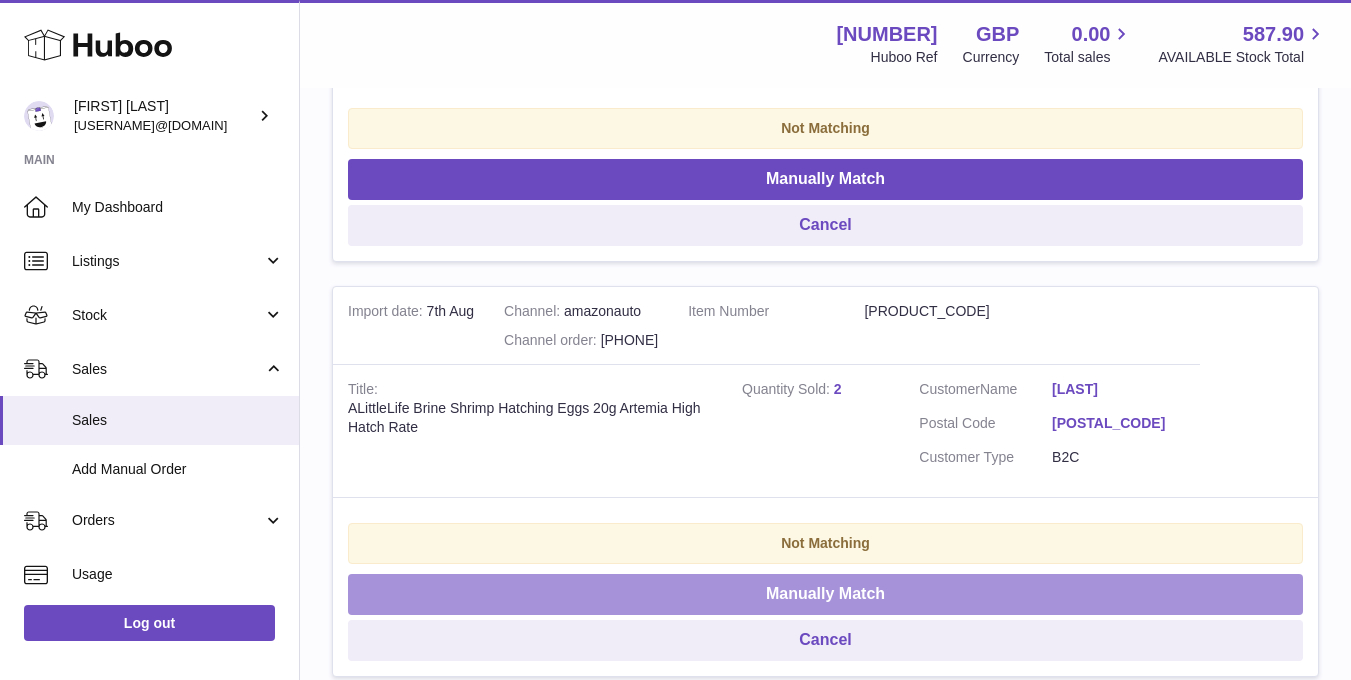 click on "Manually Match" at bounding box center [825, 594] 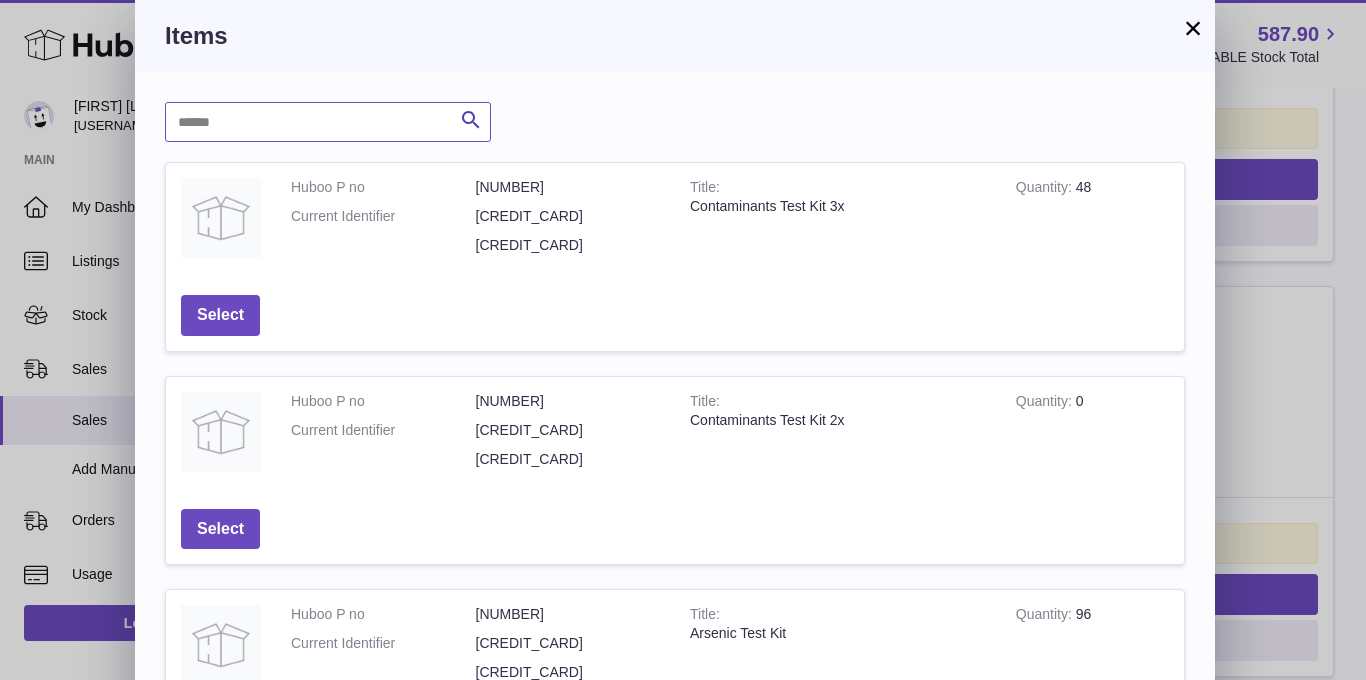 click at bounding box center (328, 122) 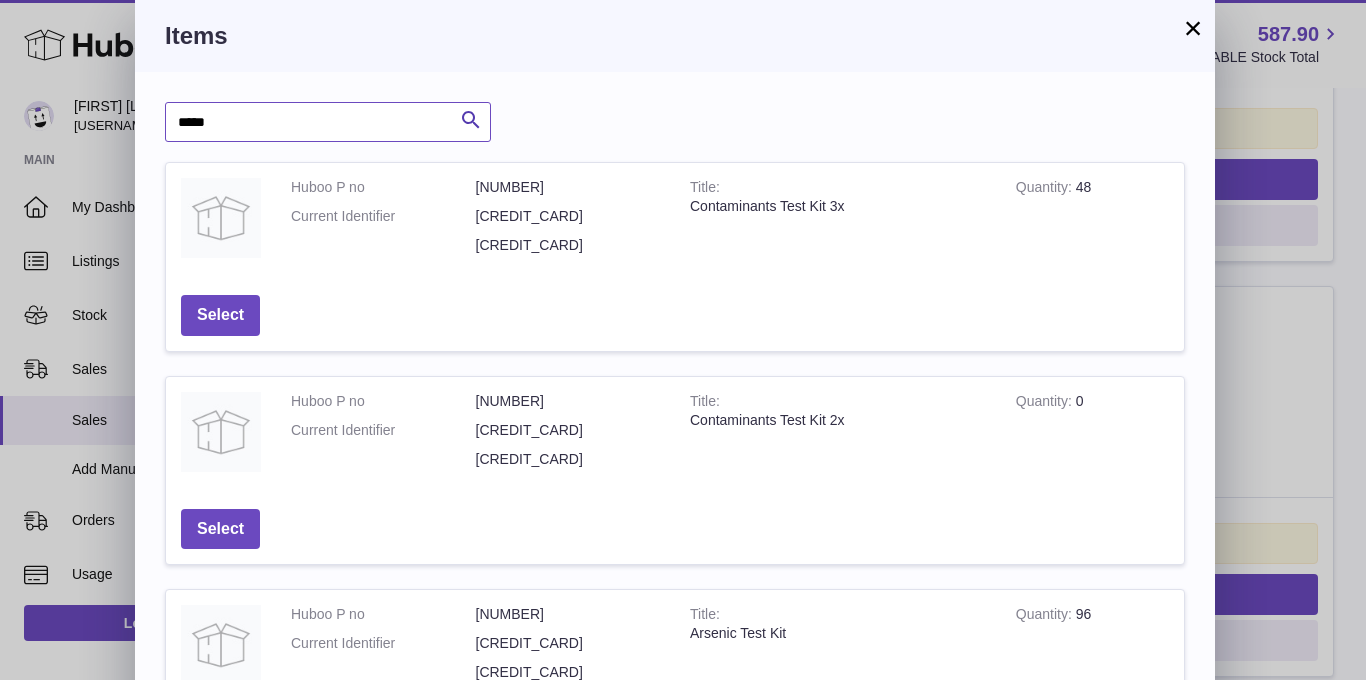 type on "*****" 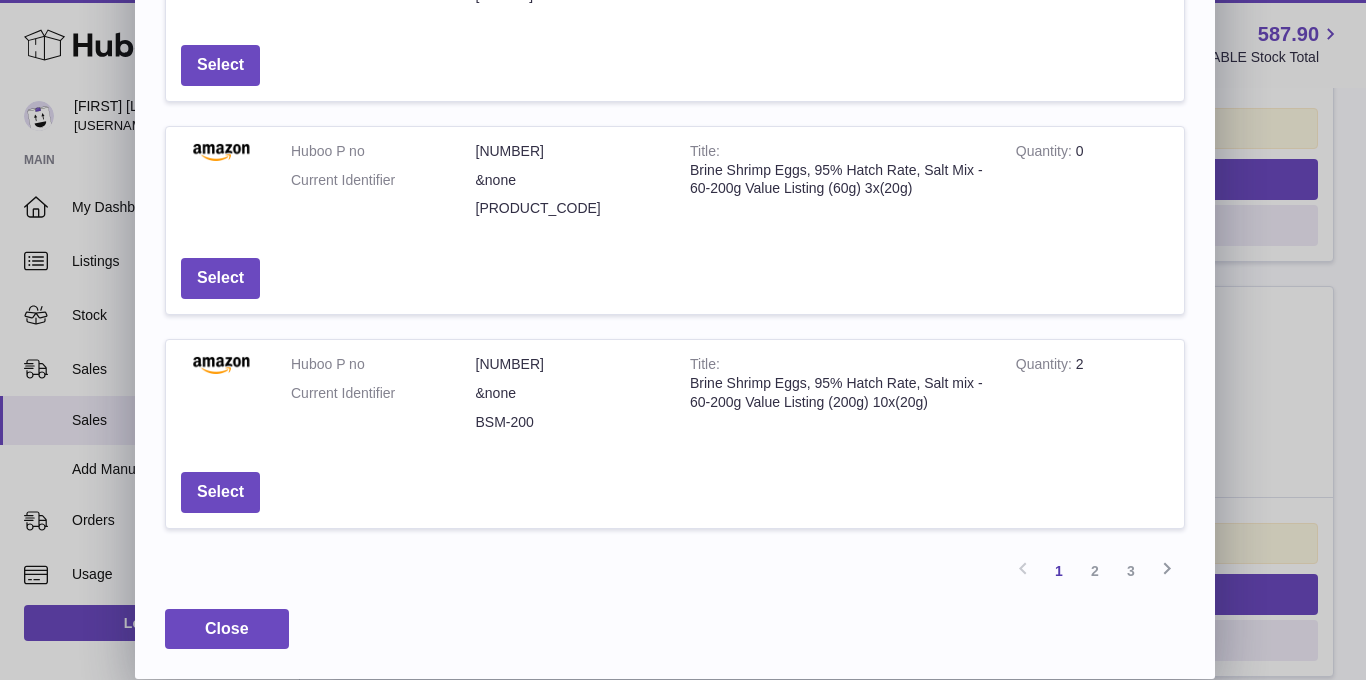 scroll, scrollTop: 709, scrollLeft: 0, axis: vertical 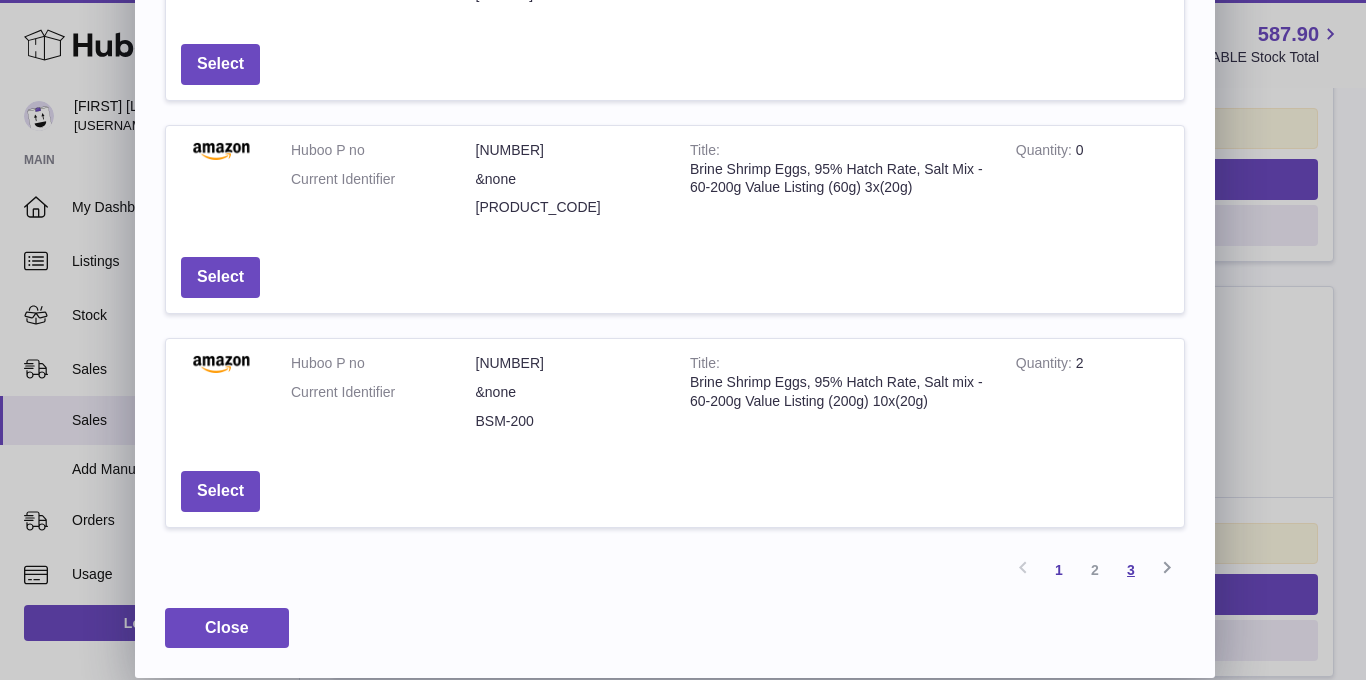 click on "3" at bounding box center (1131, 570) 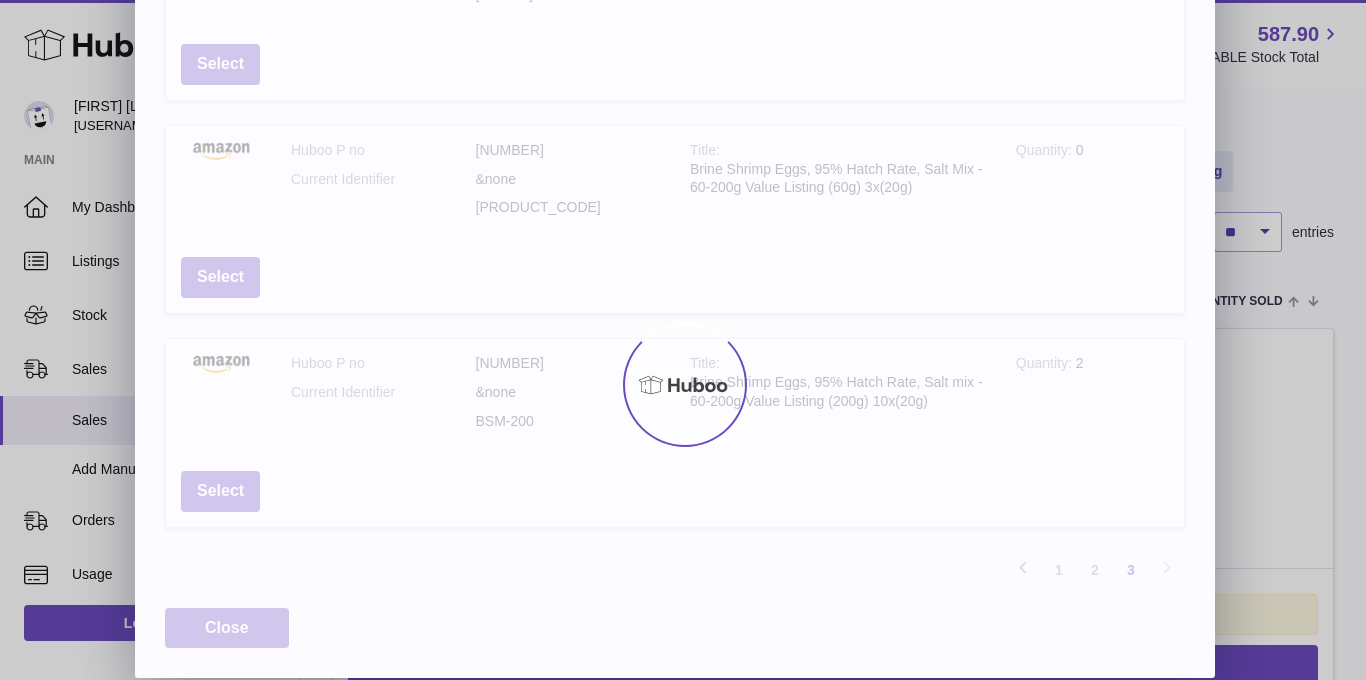 scroll, scrollTop: 90, scrollLeft: 0, axis: vertical 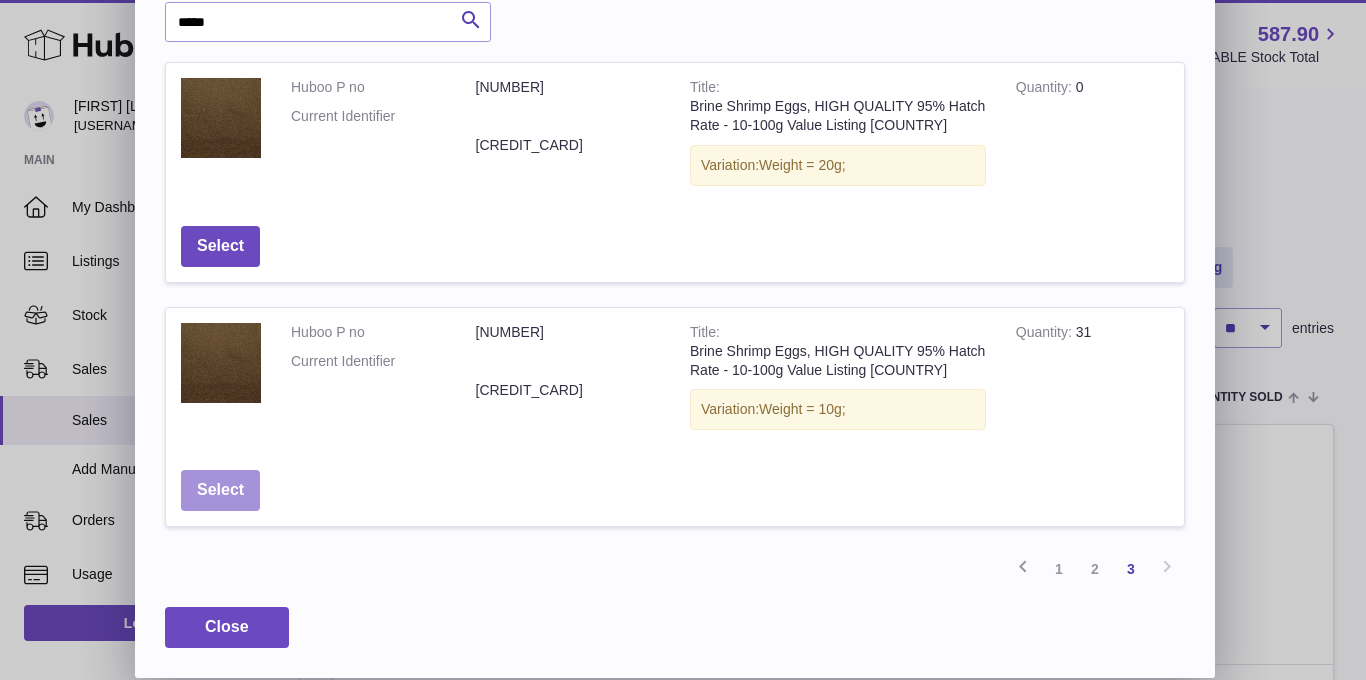 click on "Select" at bounding box center [220, 490] 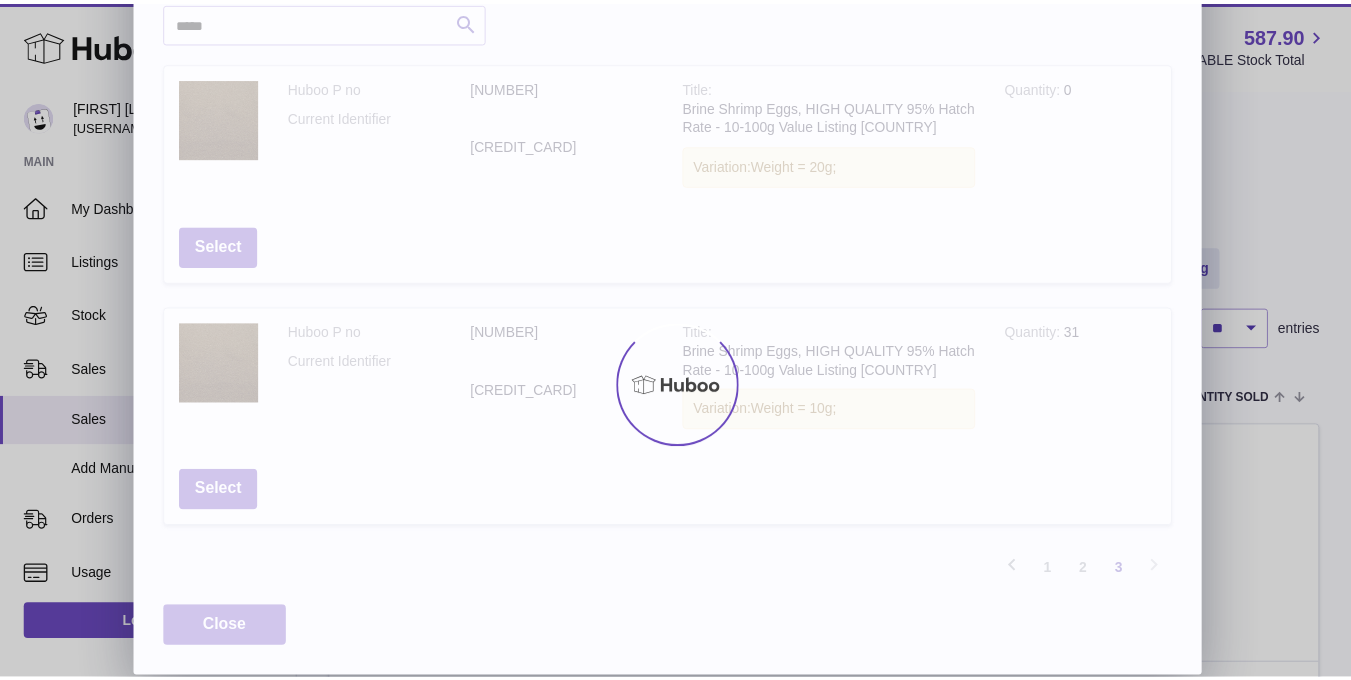 scroll, scrollTop: 0, scrollLeft: 0, axis: both 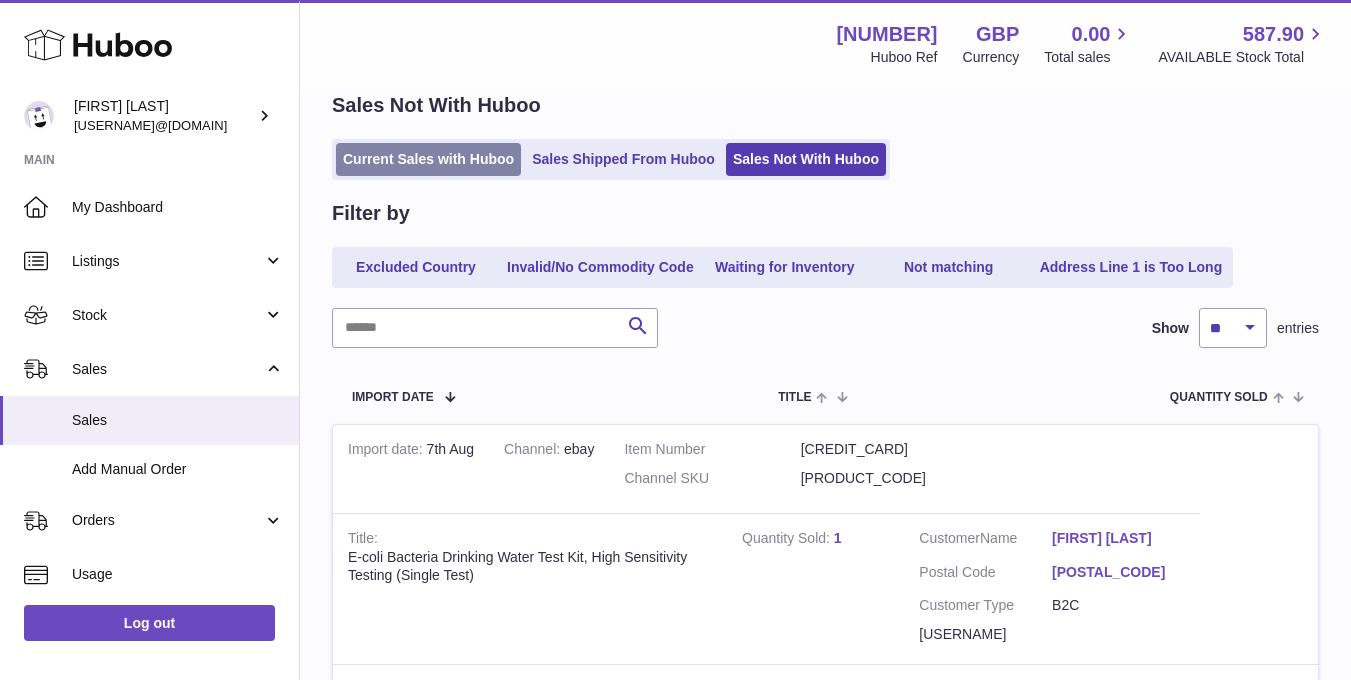 click on "Current Sales with Huboo" at bounding box center (428, 159) 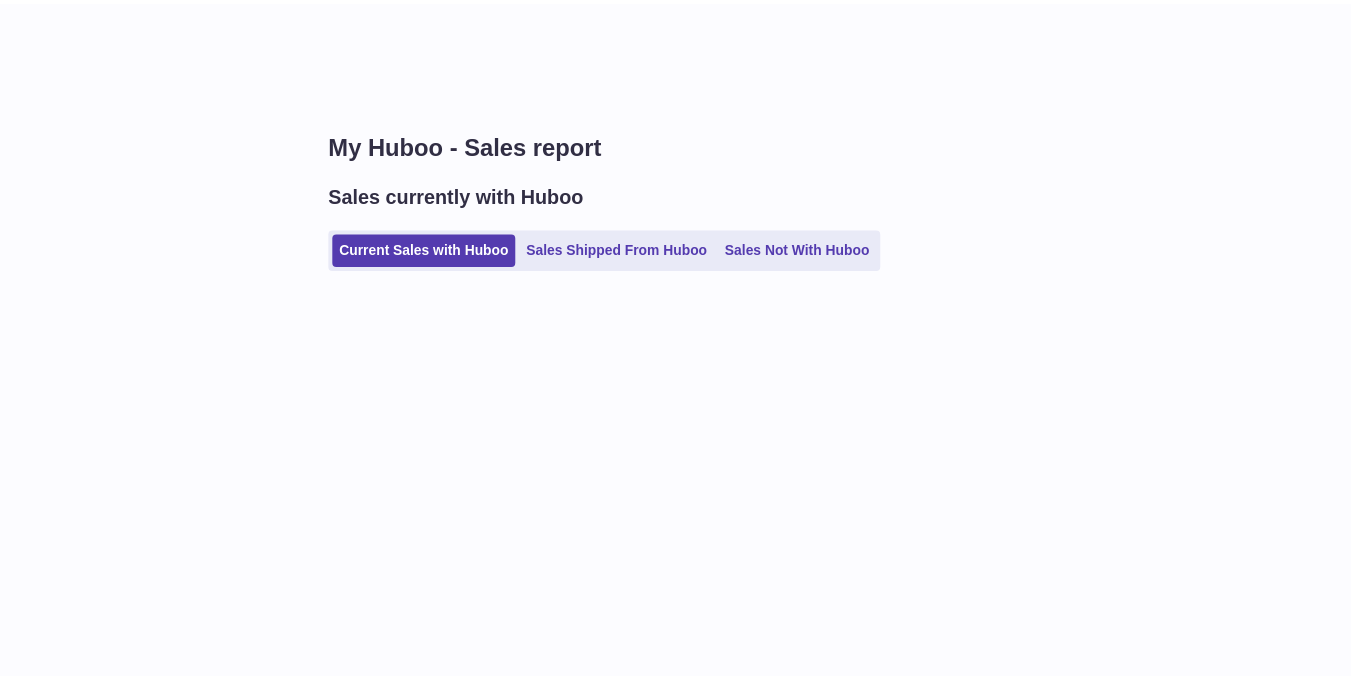 scroll, scrollTop: 0, scrollLeft: 0, axis: both 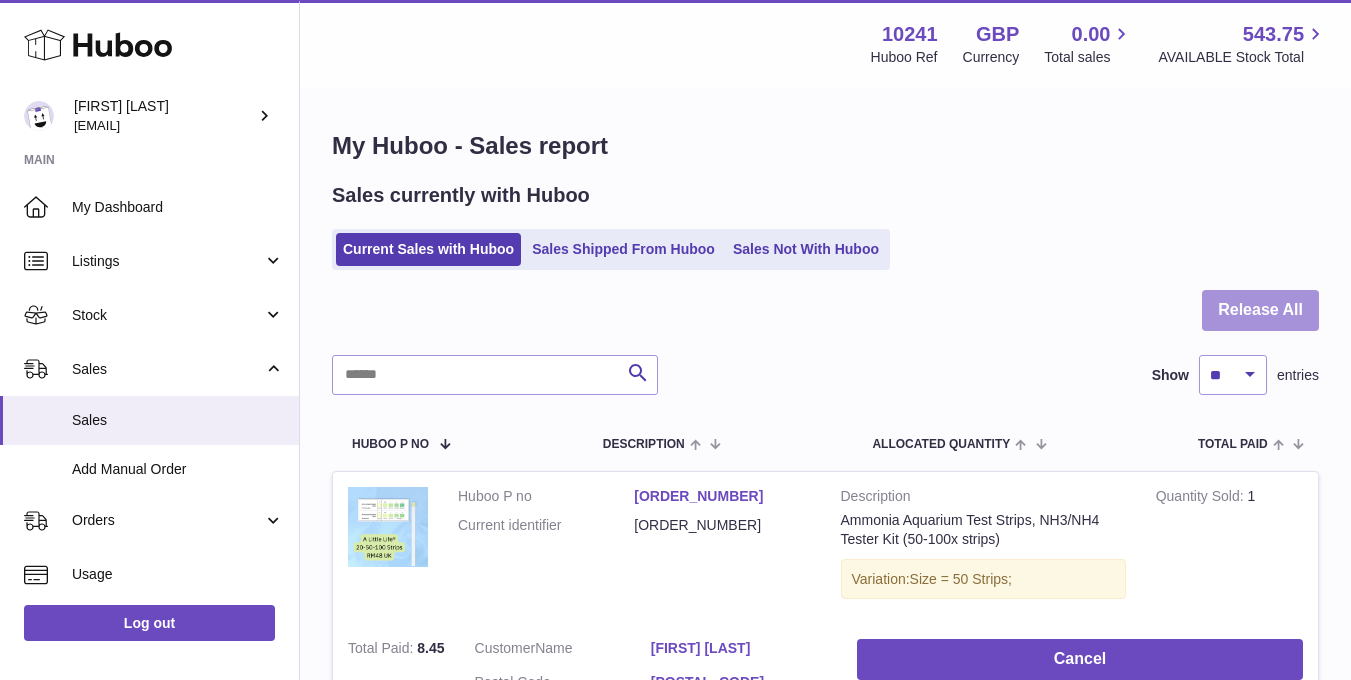 click on "Release All" at bounding box center [1260, 310] 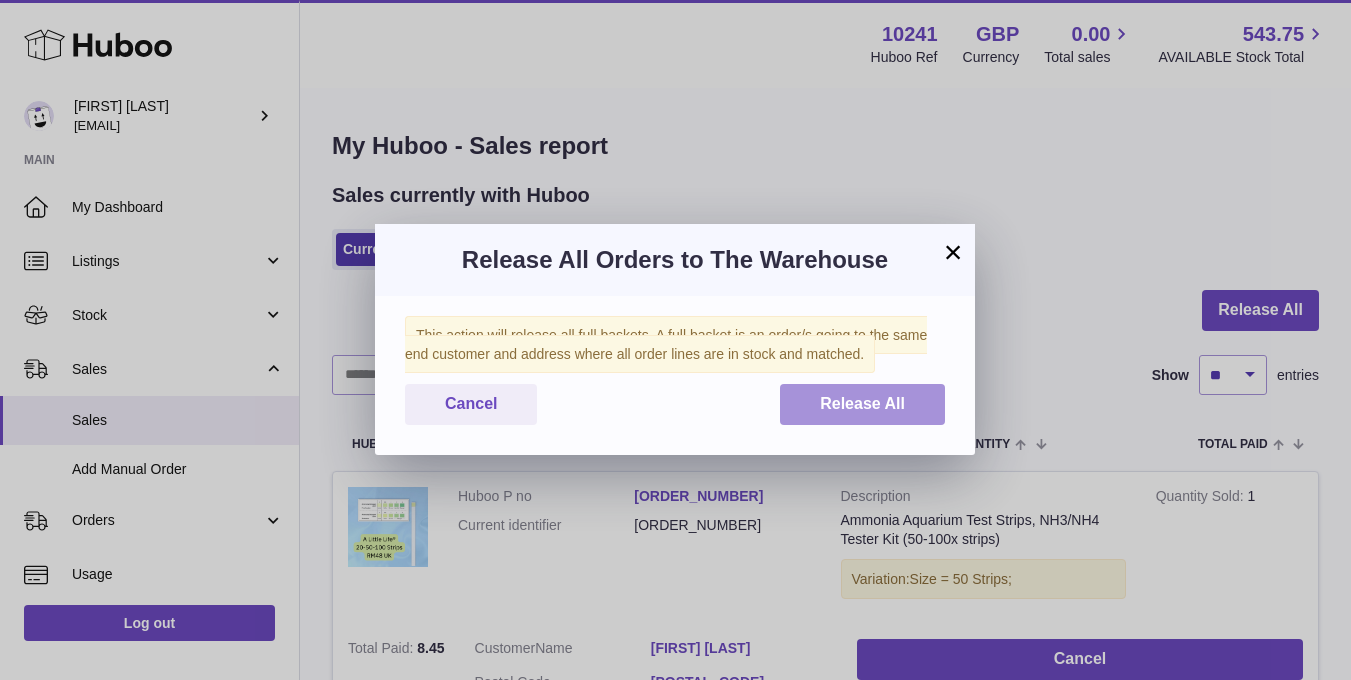 click on "Release All" at bounding box center (862, 403) 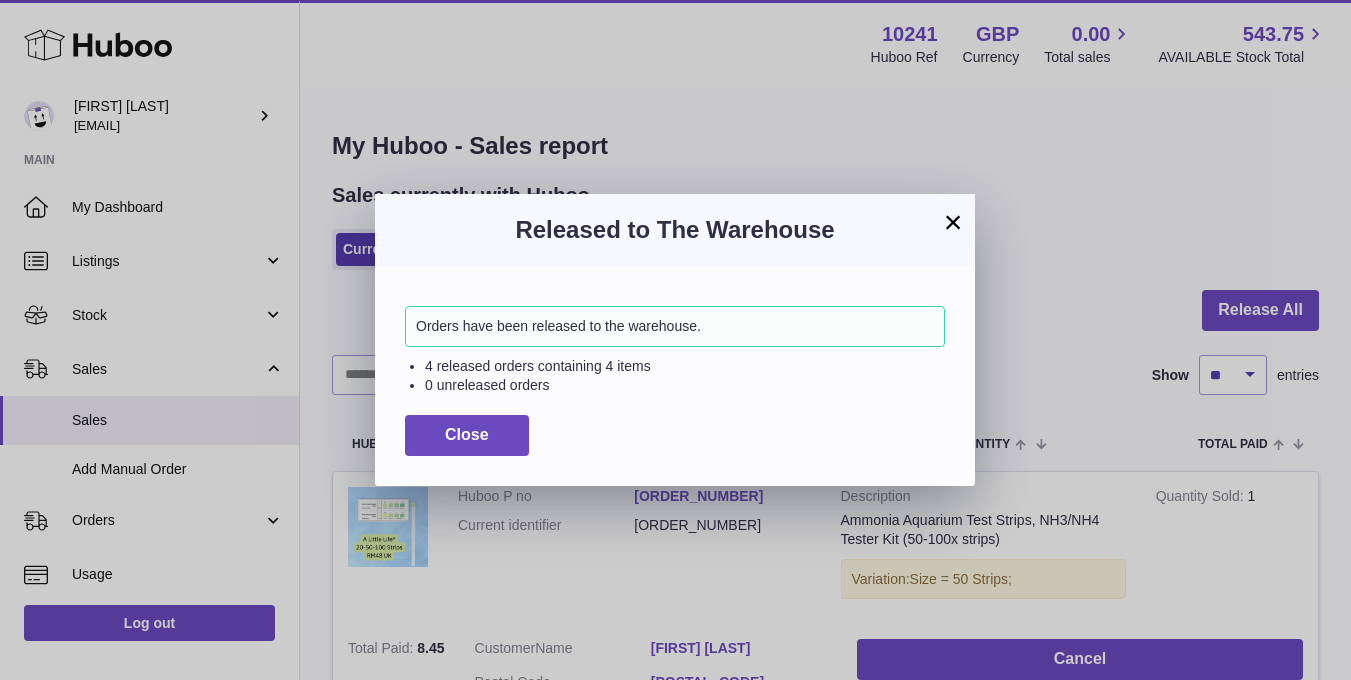 click on "Orders have been released to the warehouse.
4 released orders
containing 4 items
0 unreleased orders
Close" at bounding box center (675, 375) 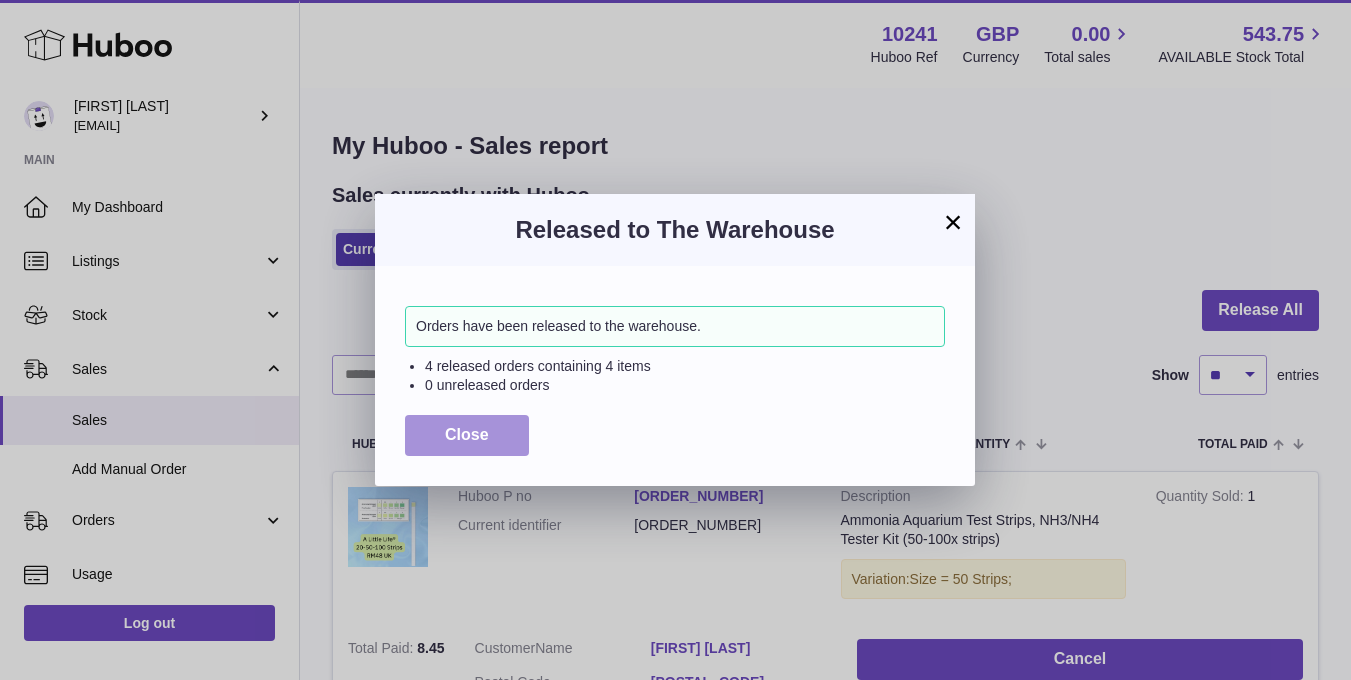 click on "Close" at bounding box center [467, 435] 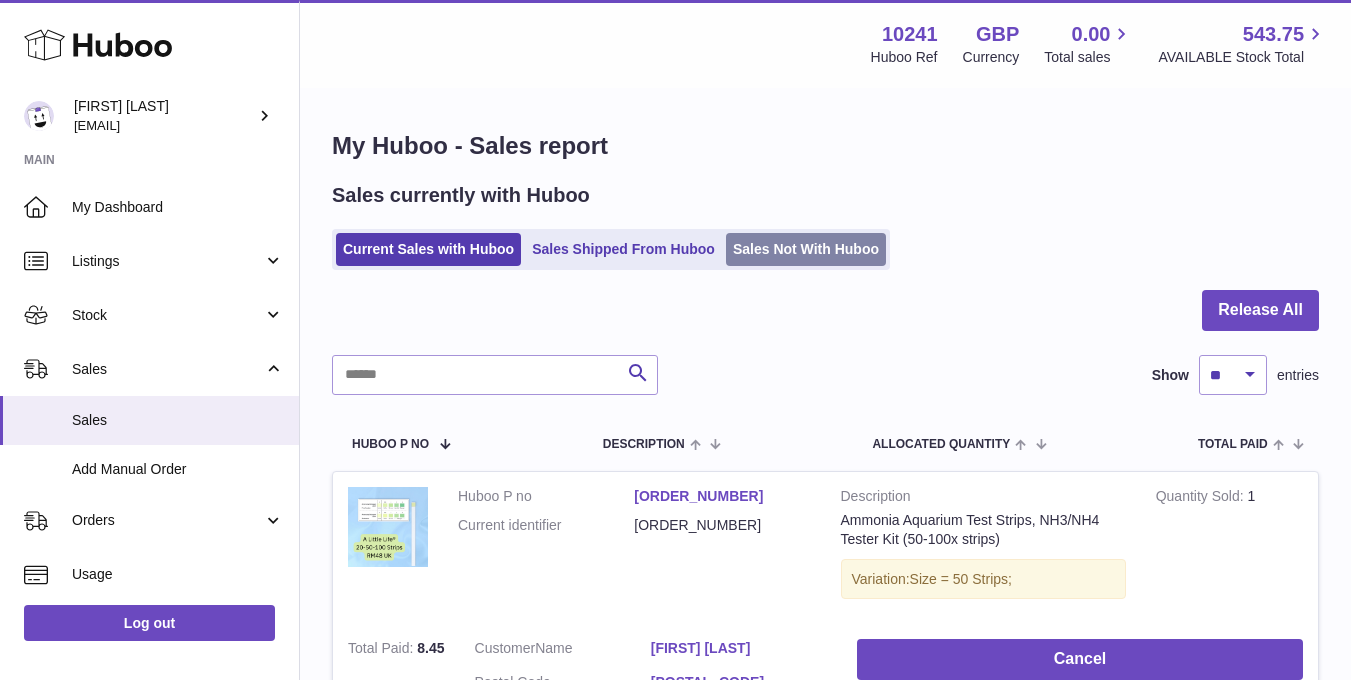 click on "Sales Not With Huboo" at bounding box center (806, 249) 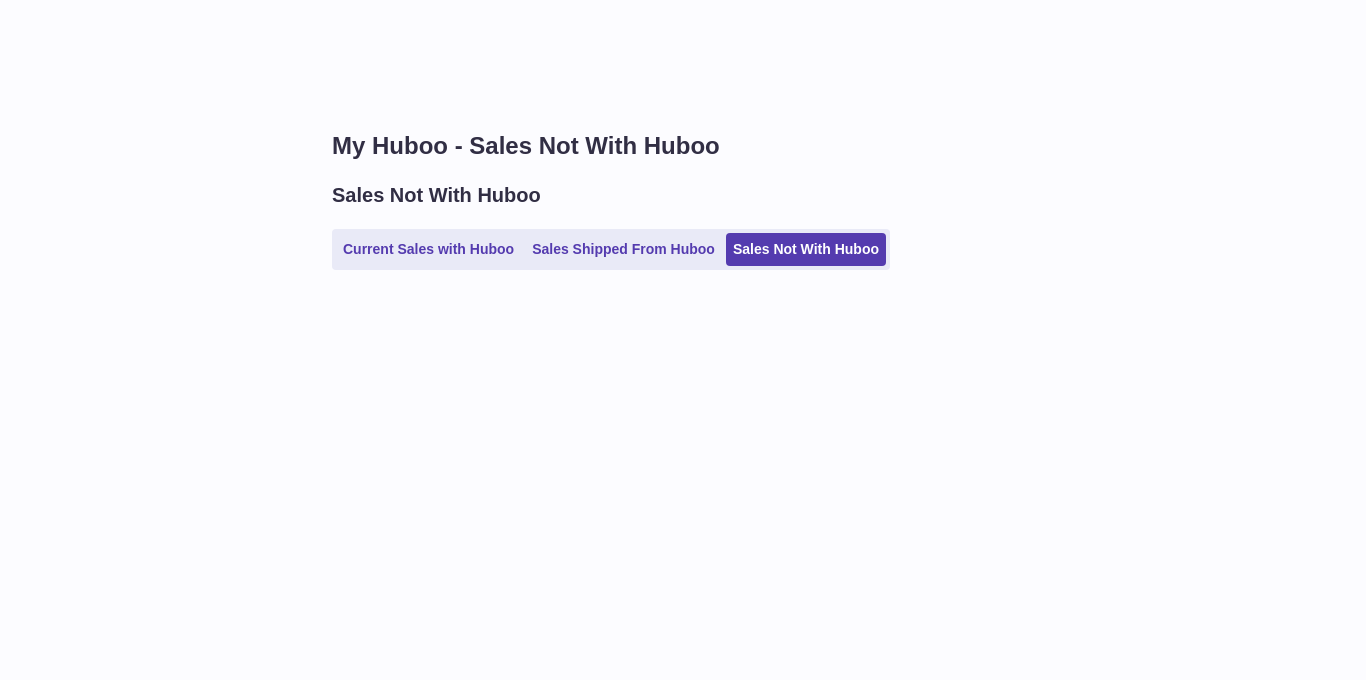 scroll, scrollTop: 0, scrollLeft: 0, axis: both 